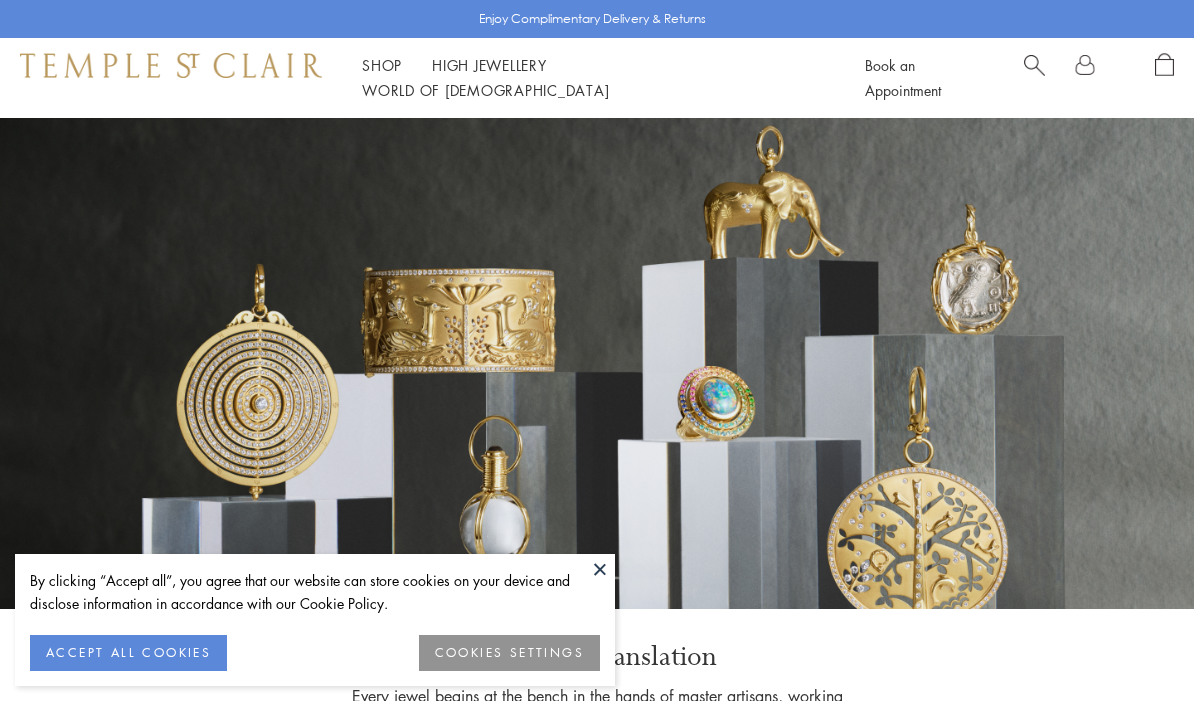 scroll, scrollTop: 0, scrollLeft: 0, axis: both 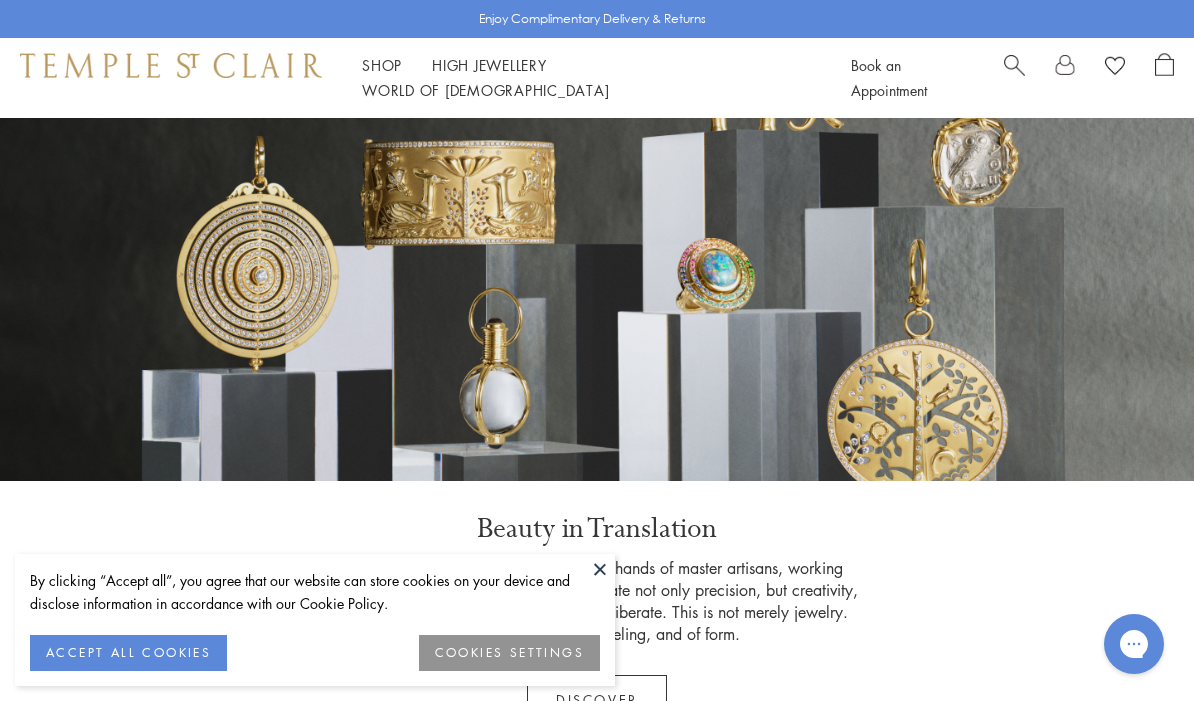 click at bounding box center [600, 569] 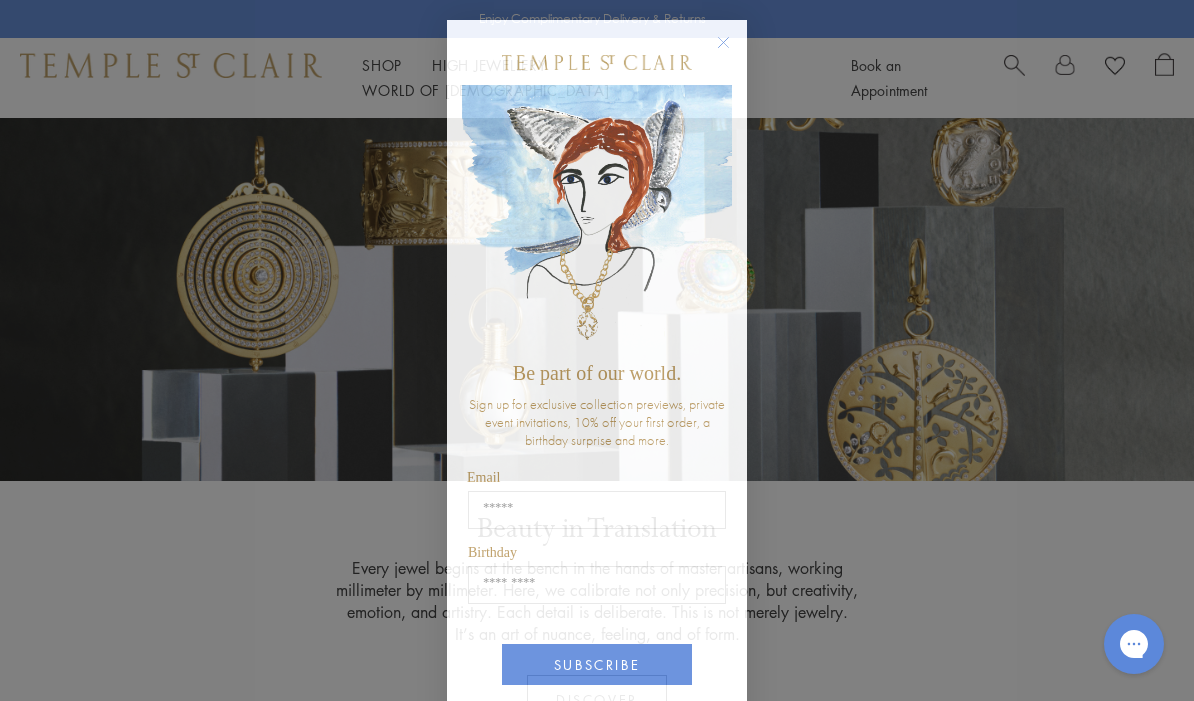 click 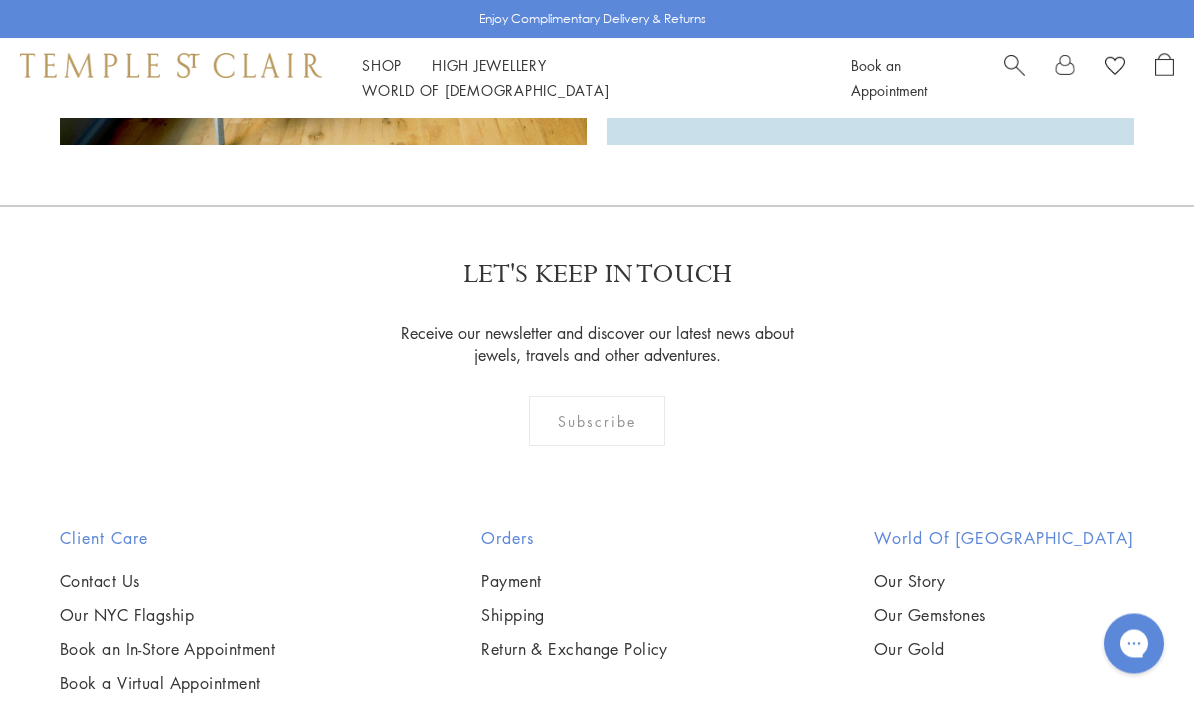 scroll, scrollTop: 4450, scrollLeft: 0, axis: vertical 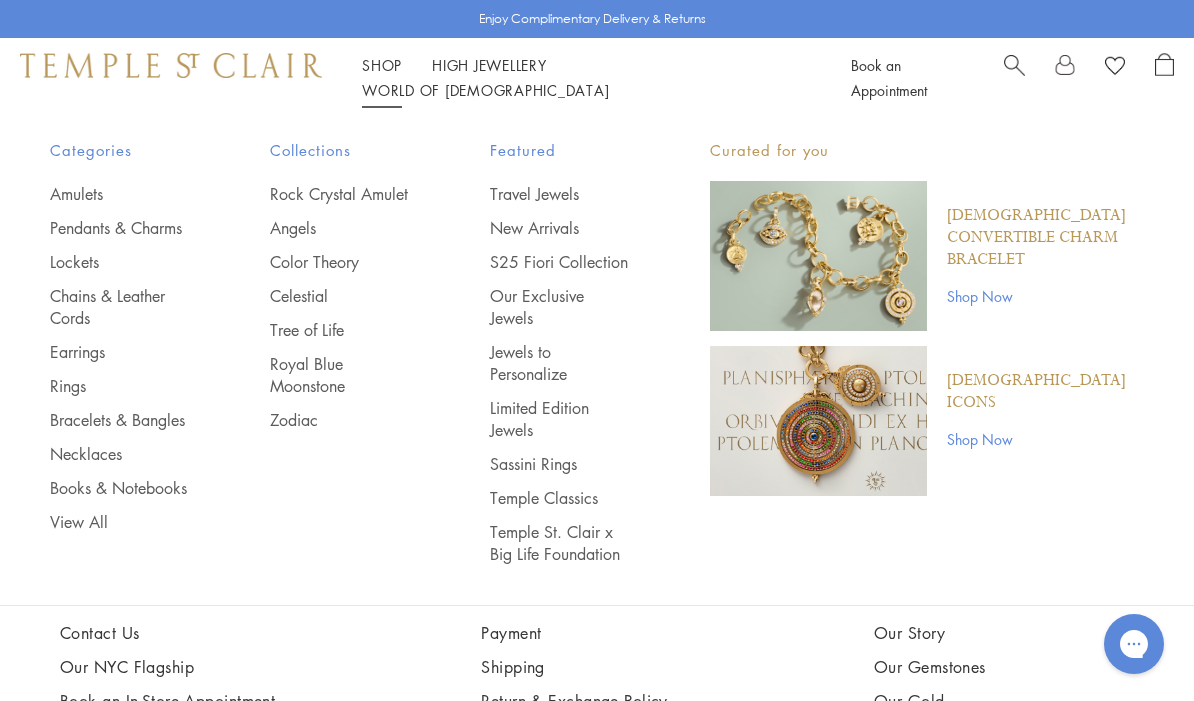 click on "Bracelets & Bangles" at bounding box center [120, 420] 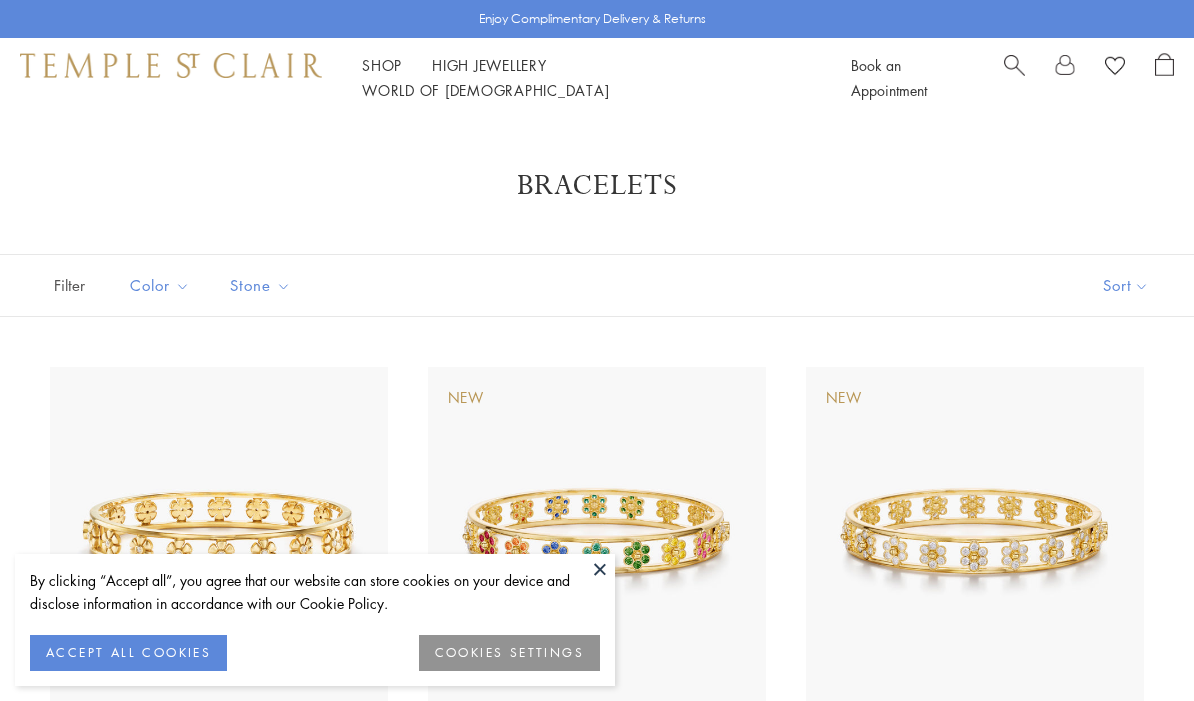 scroll, scrollTop: 0, scrollLeft: 0, axis: both 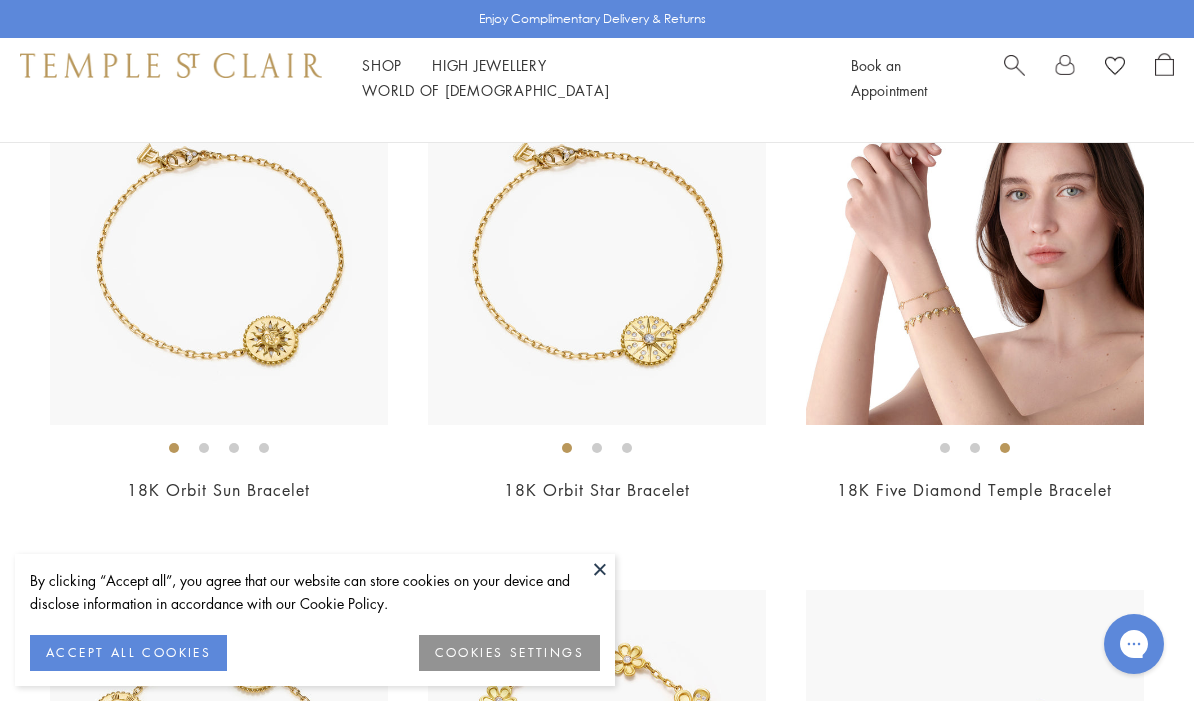 click on "18K Five Diamond Temple Bracelet" at bounding box center [974, 490] 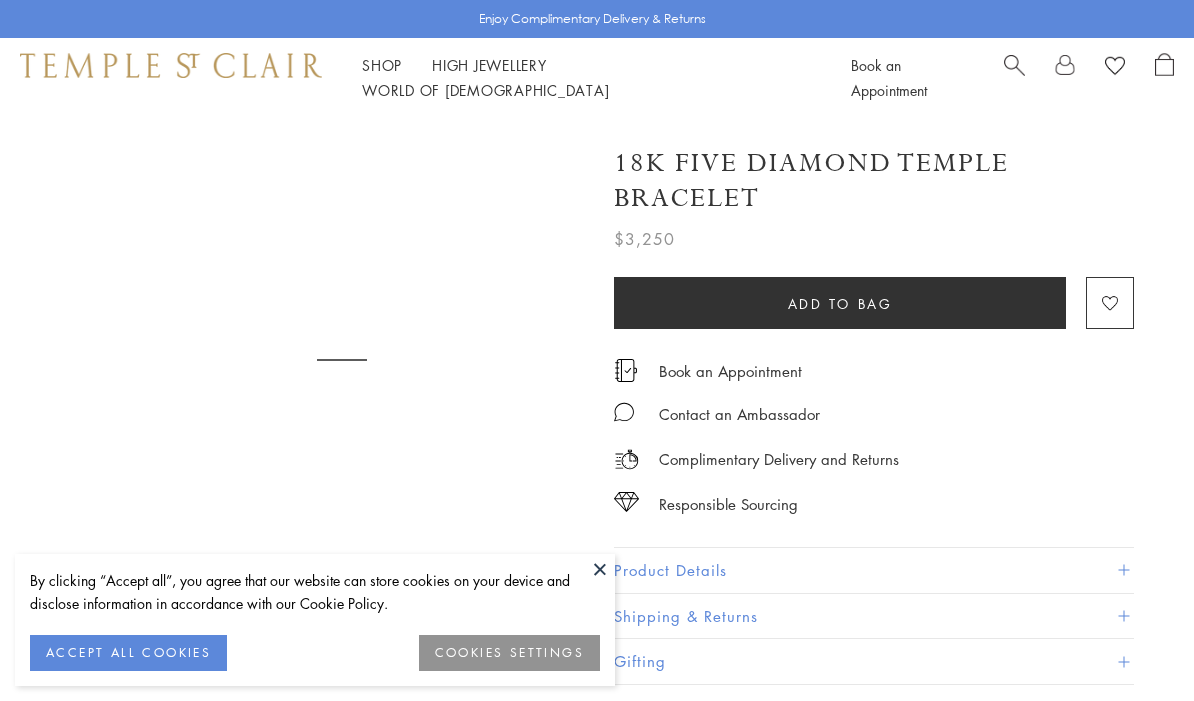 scroll, scrollTop: 0, scrollLeft: 0, axis: both 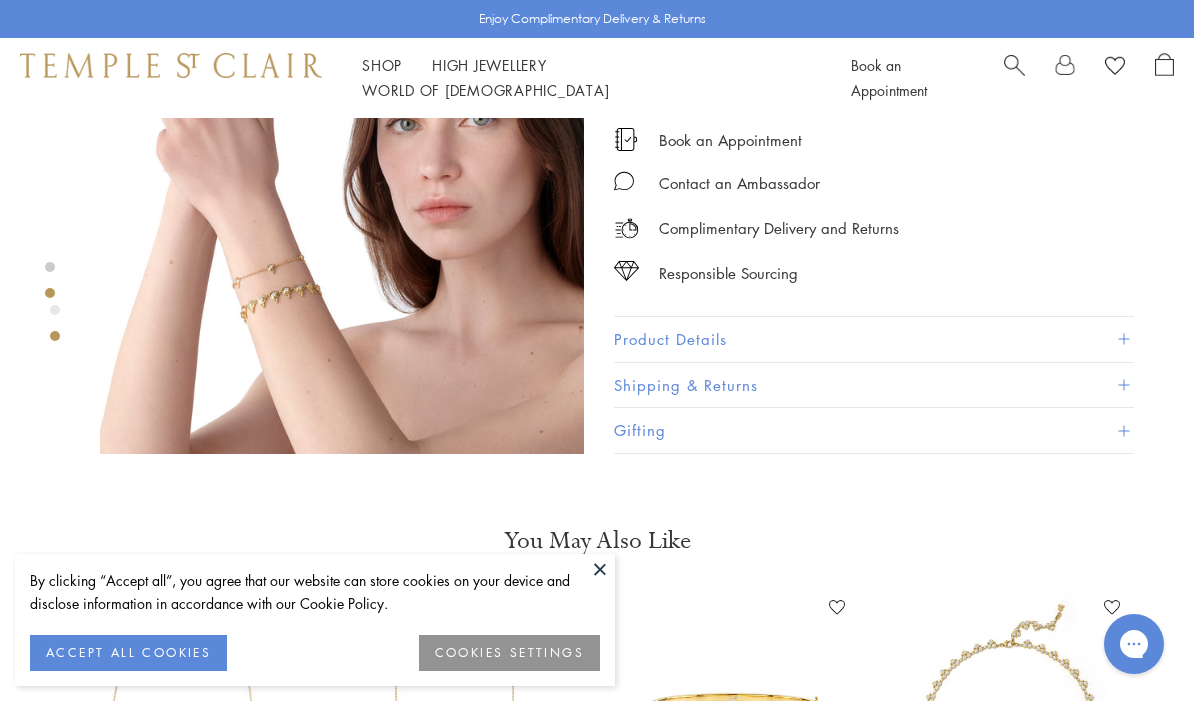 click on "Product Details" at bounding box center [874, 339] 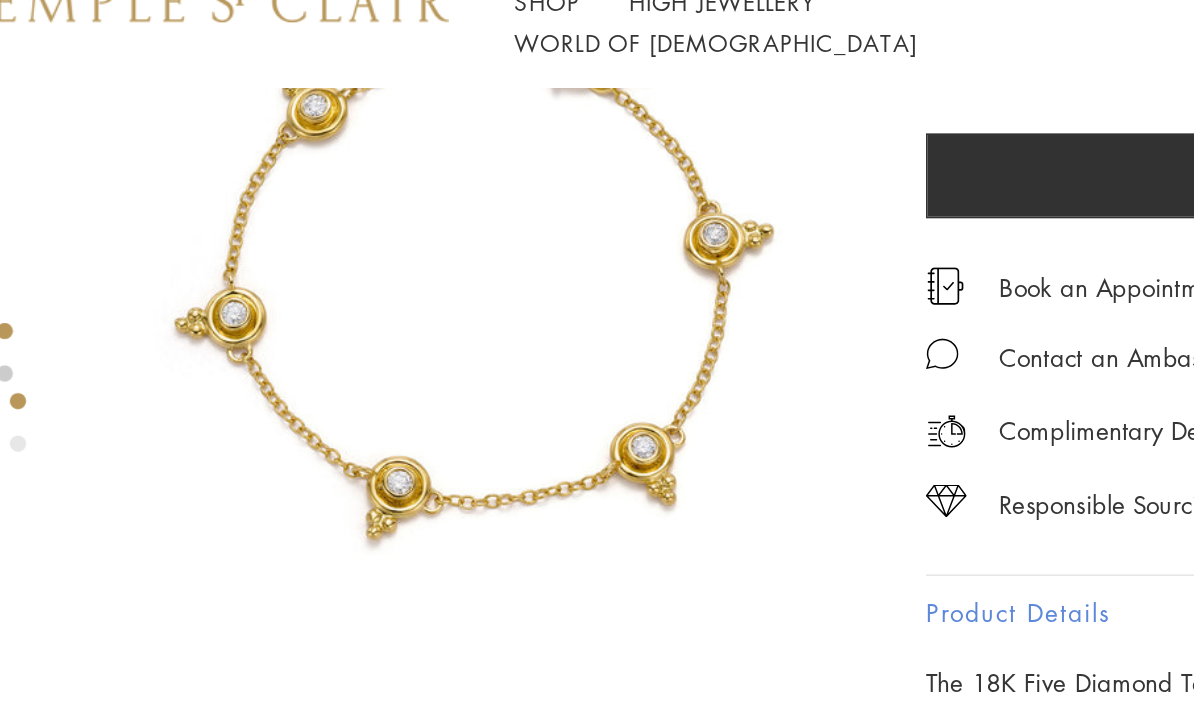 scroll, scrollTop: 16, scrollLeft: 0, axis: vertical 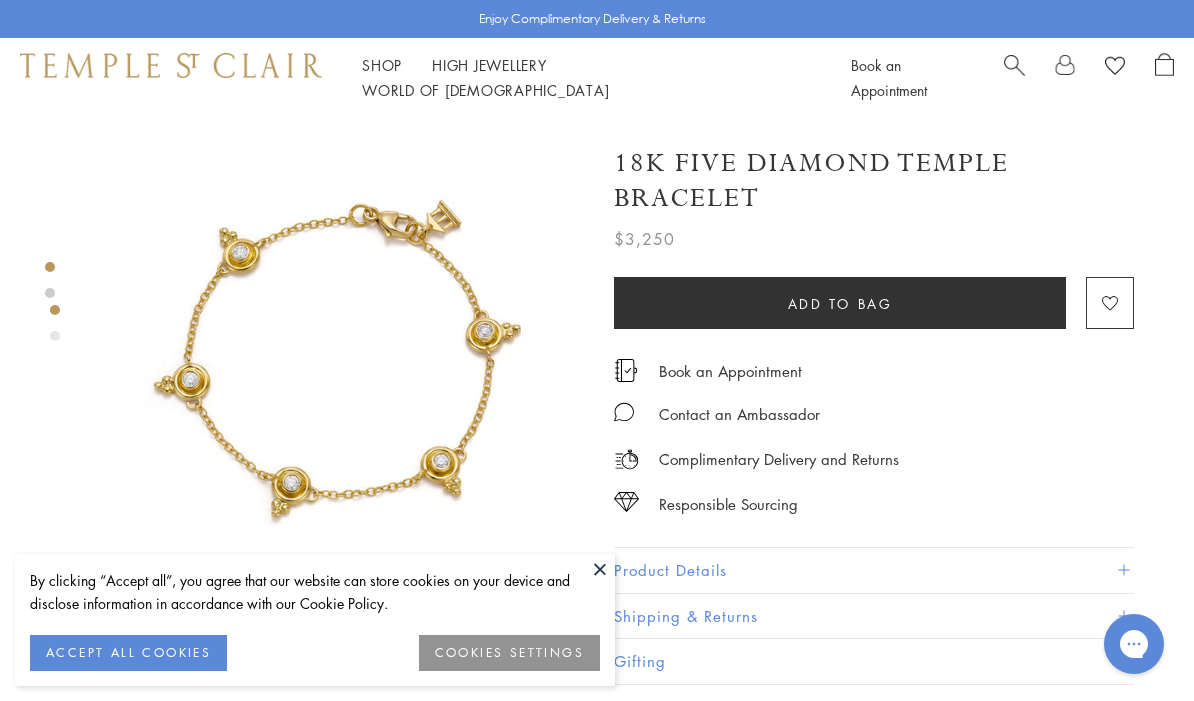 click at bounding box center [600, 569] 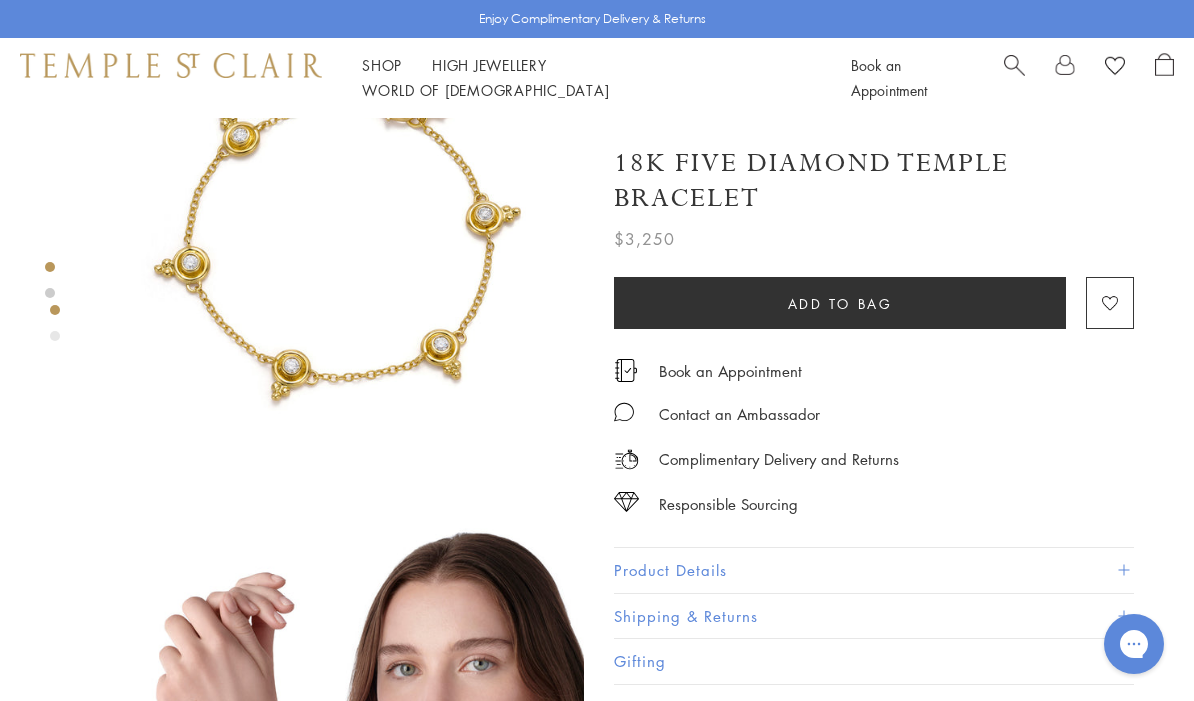 scroll, scrollTop: 0, scrollLeft: 0, axis: both 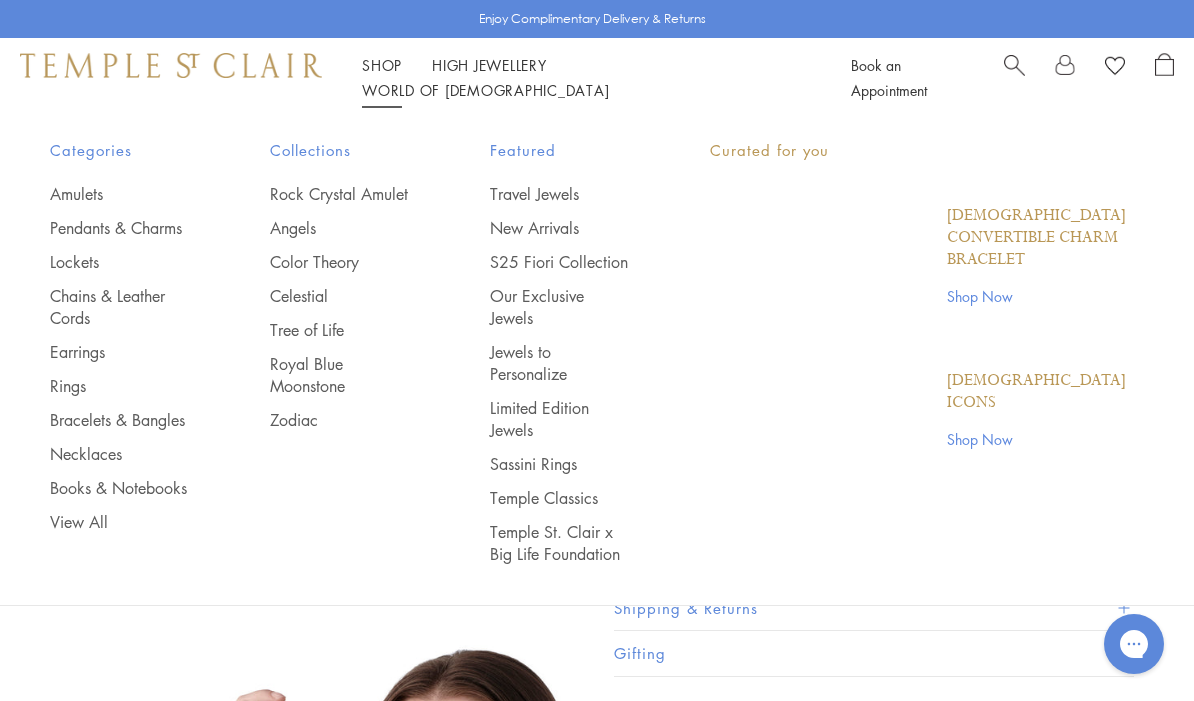 click on "Shop Shop" at bounding box center [382, 65] 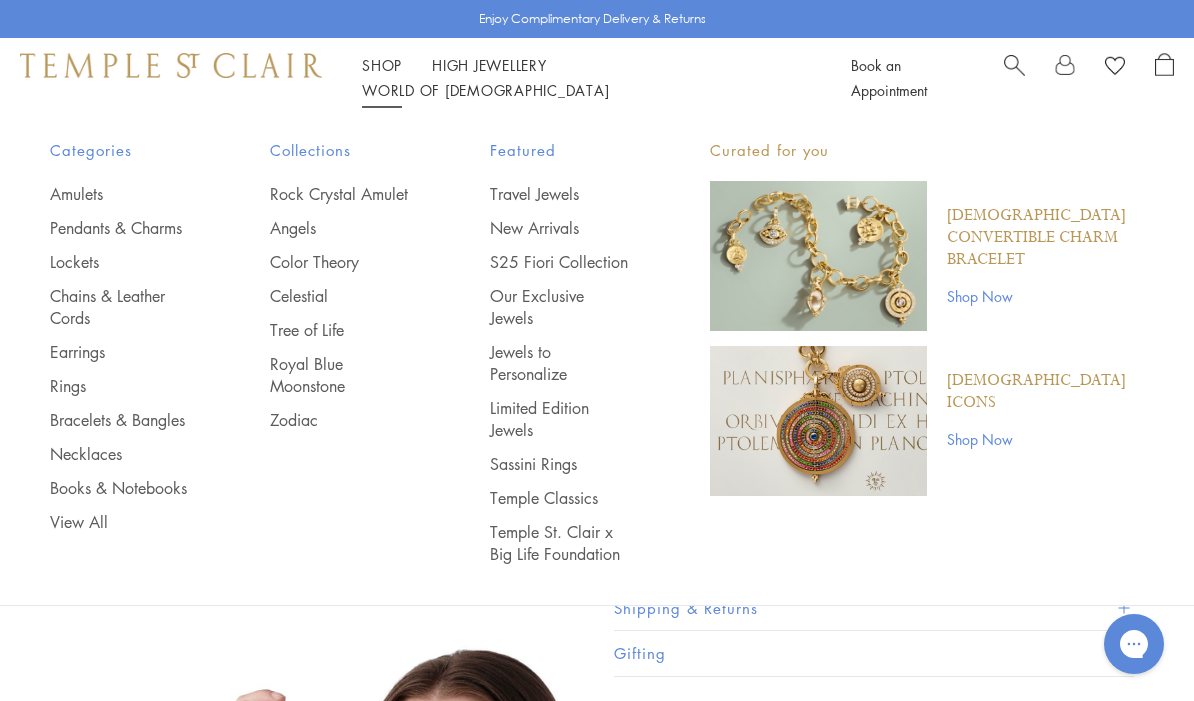 click on "Necklaces" at bounding box center [120, 454] 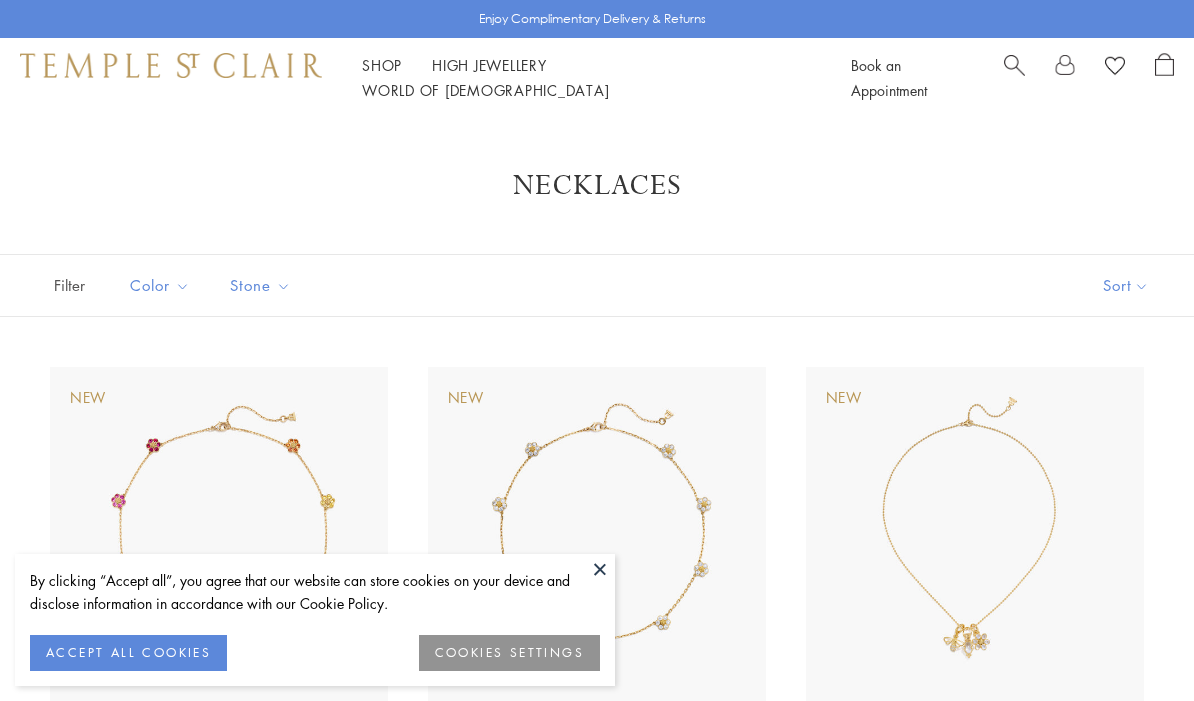 scroll, scrollTop: 0, scrollLeft: 0, axis: both 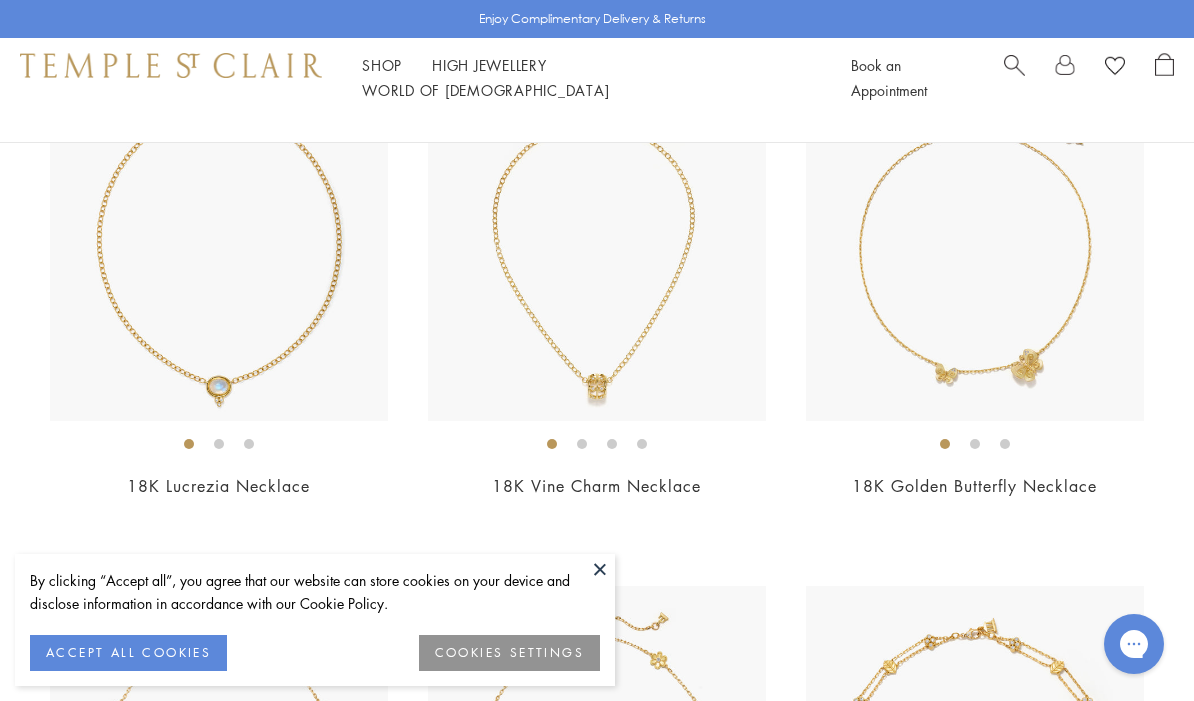 click at bounding box center [975, 252] 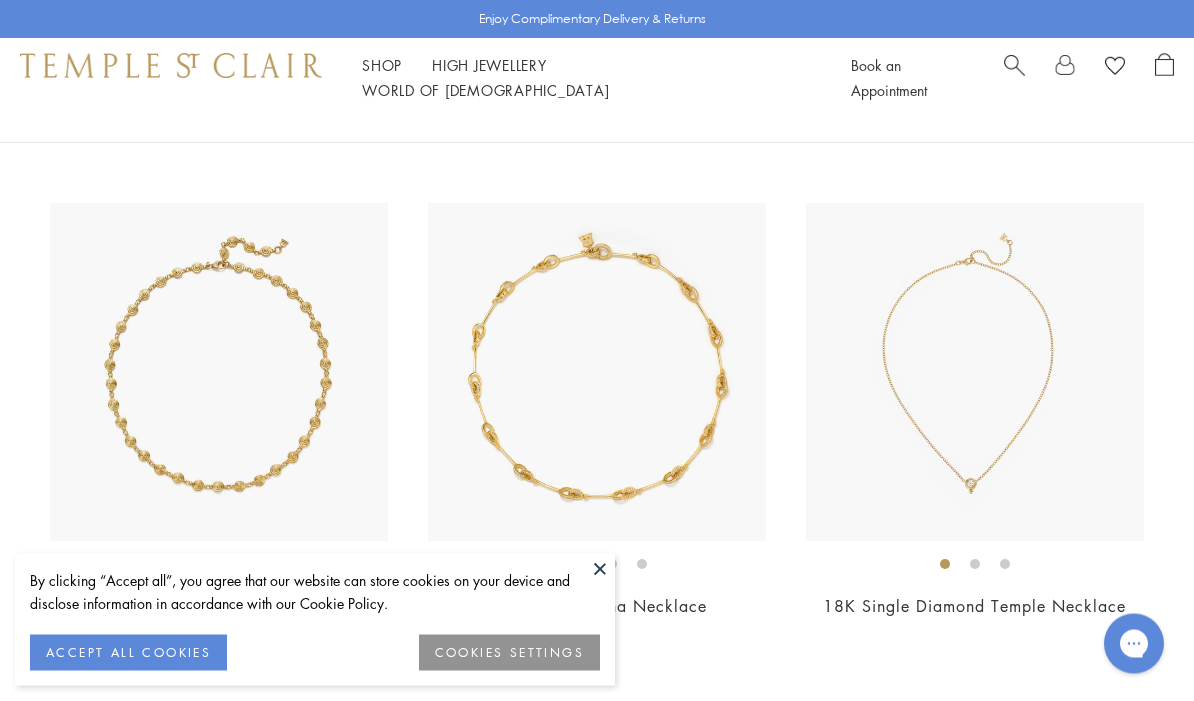 scroll, scrollTop: 7228, scrollLeft: 0, axis: vertical 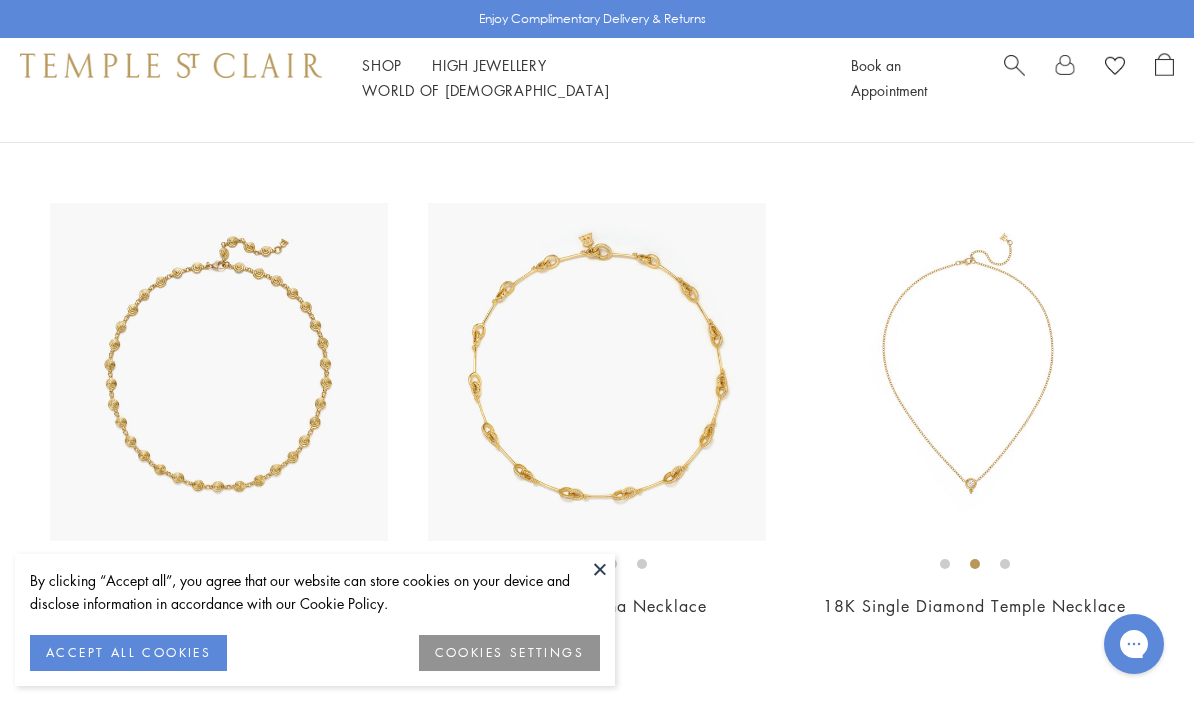 click on "Shop Shop" at bounding box center (382, 65) 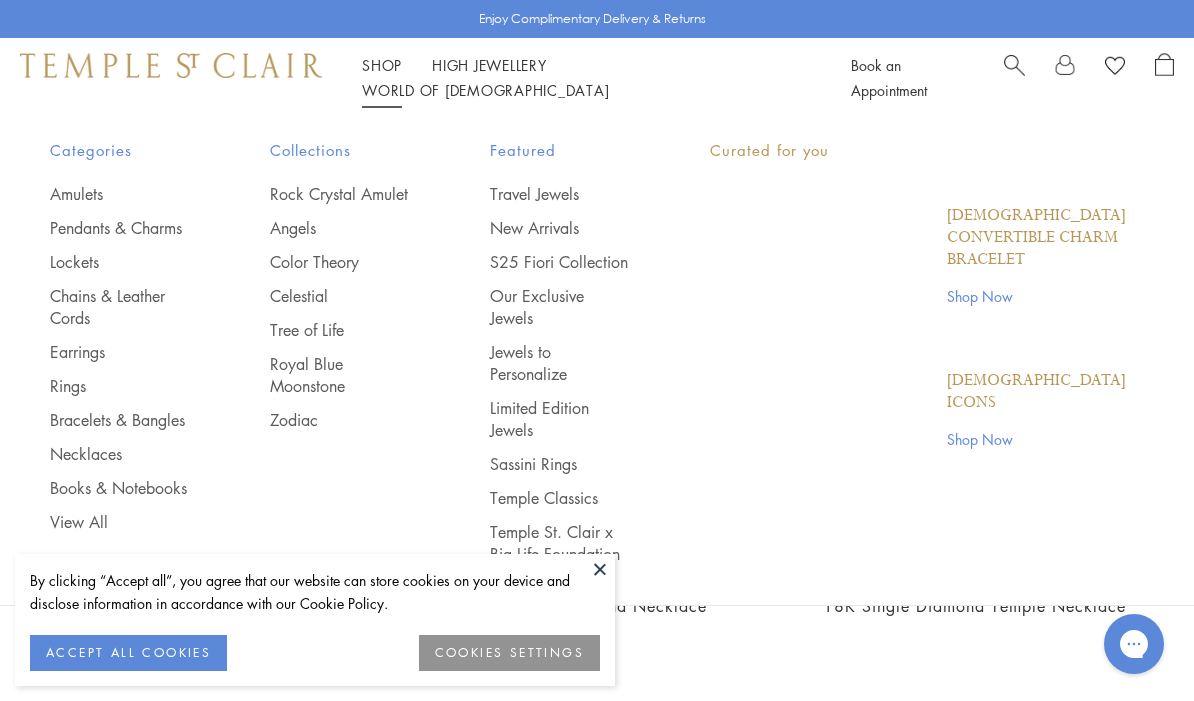 scroll, scrollTop: 0, scrollLeft: 0, axis: both 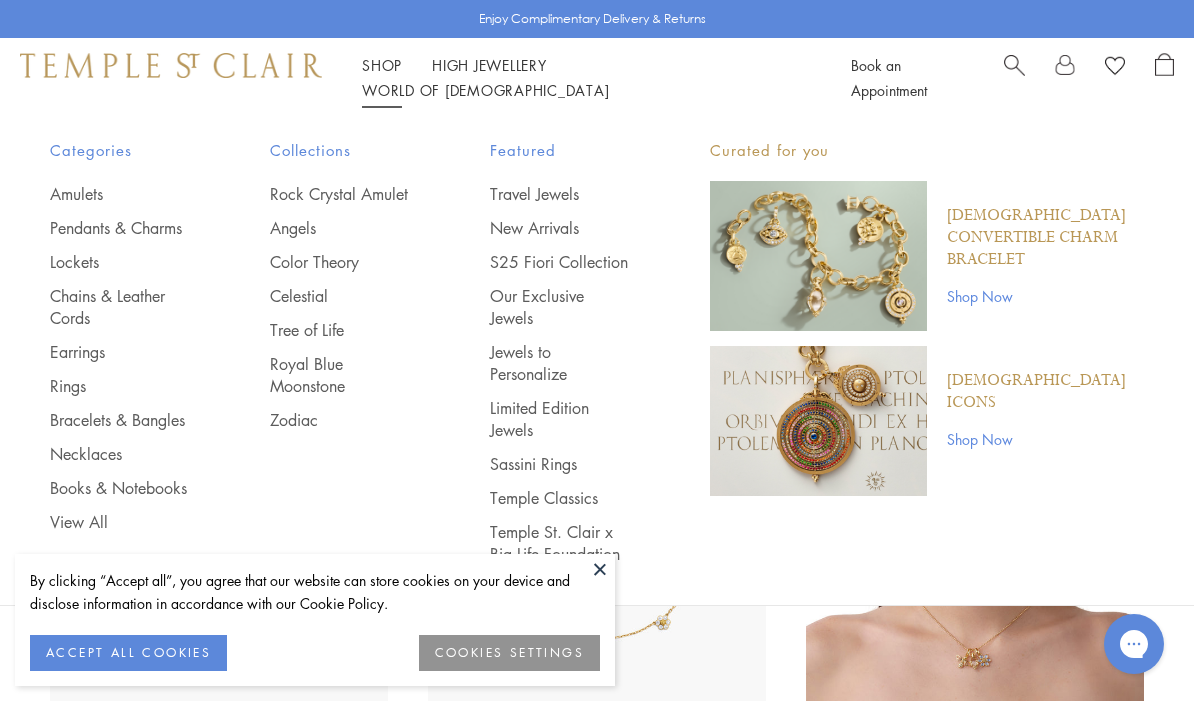 click on "Pendants & Charms" at bounding box center (120, 228) 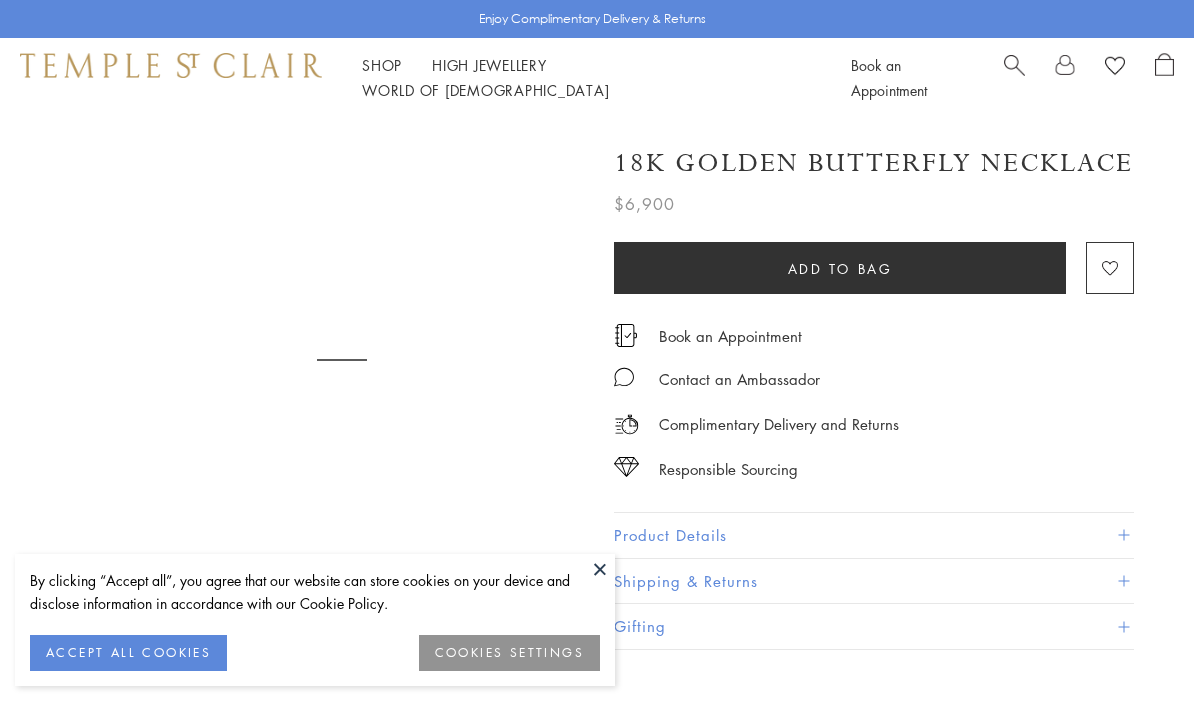 scroll, scrollTop: 0, scrollLeft: 0, axis: both 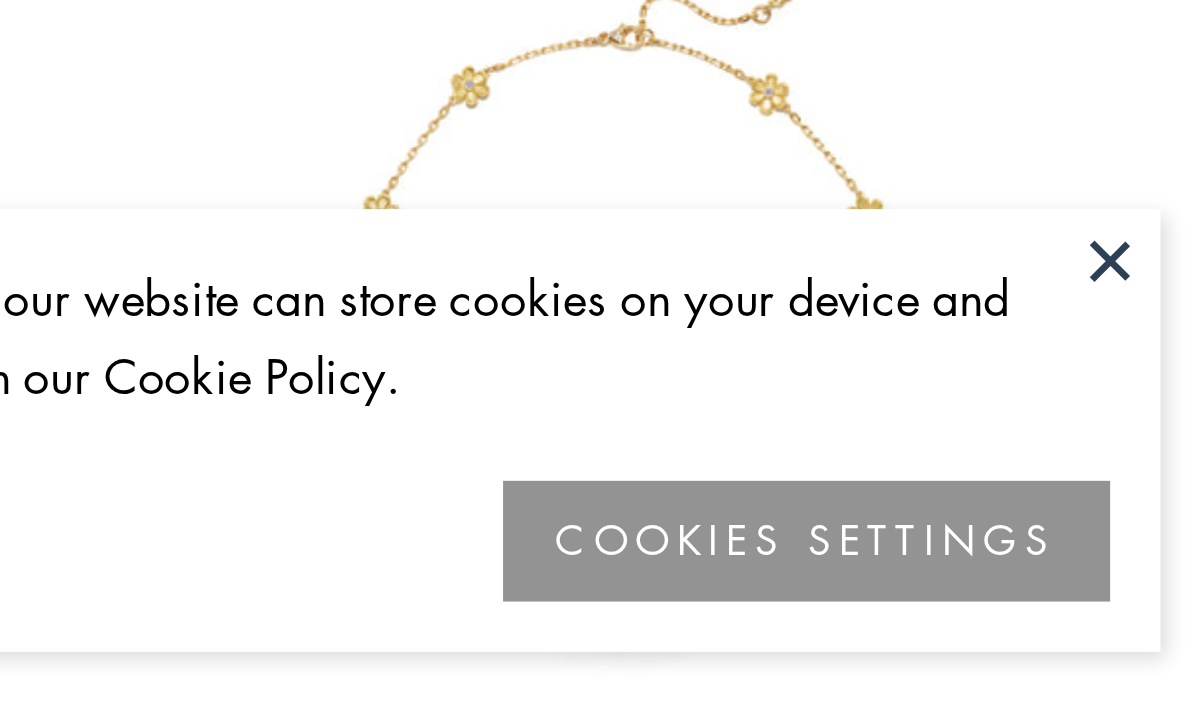 click at bounding box center [600, 569] 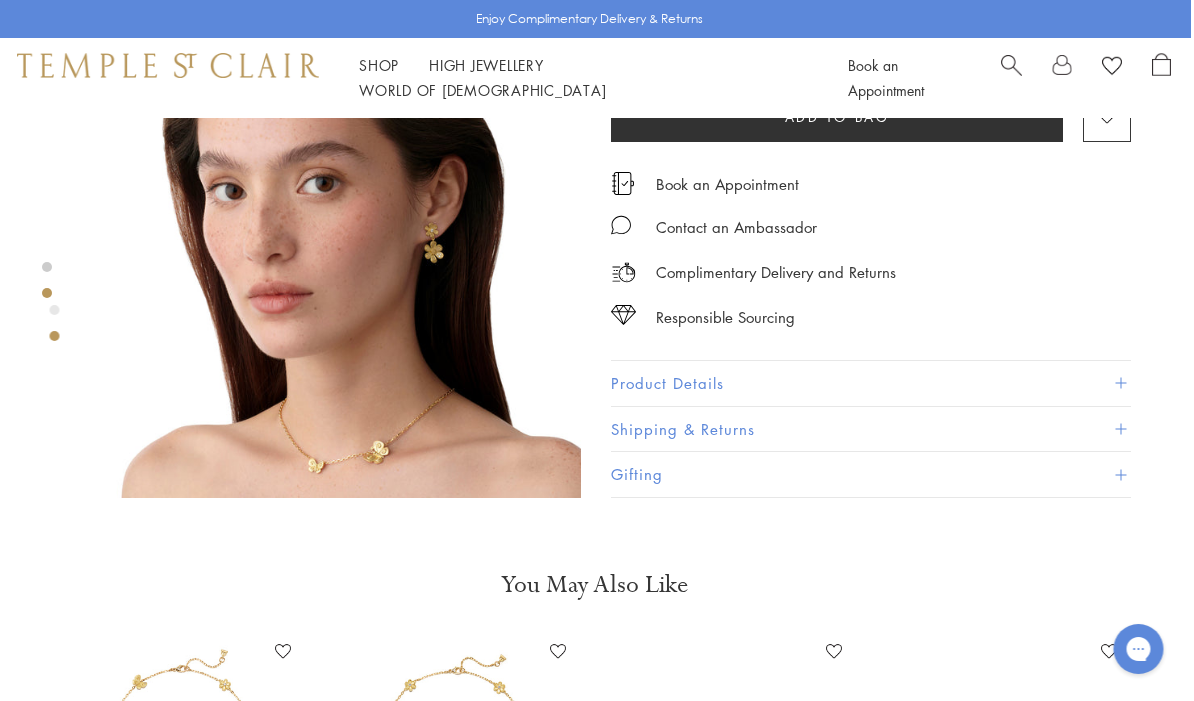 scroll, scrollTop: 613, scrollLeft: 4, axis: both 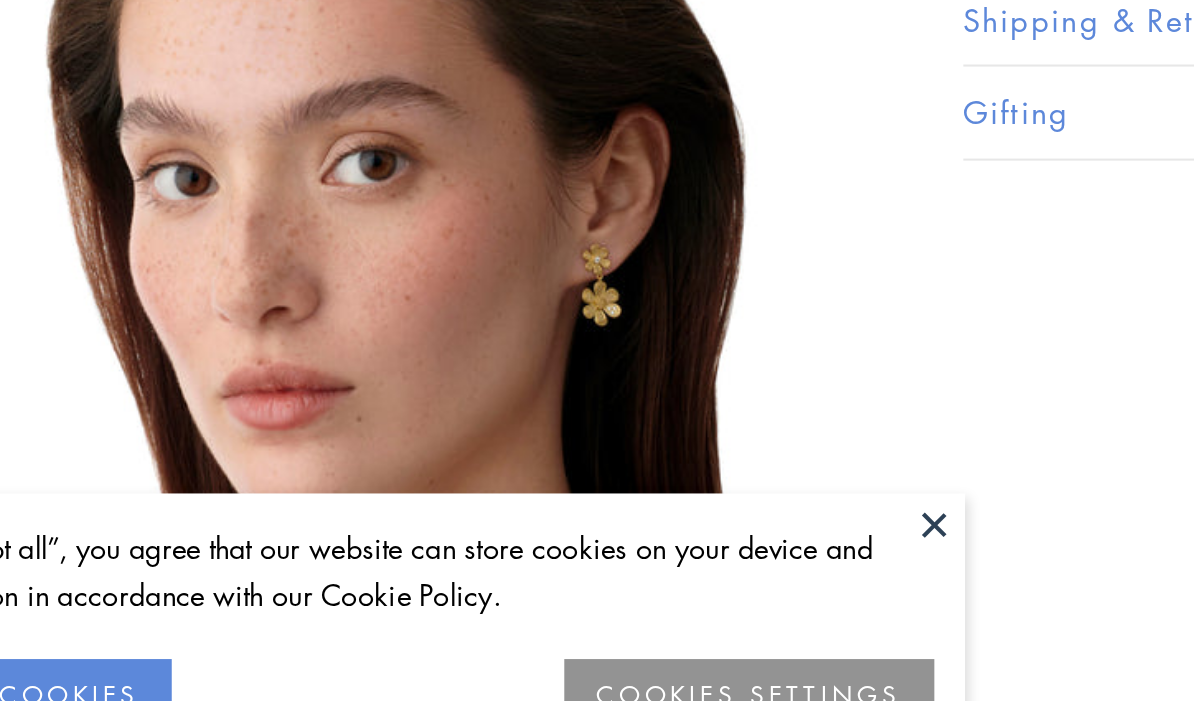 click at bounding box center (600, 569) 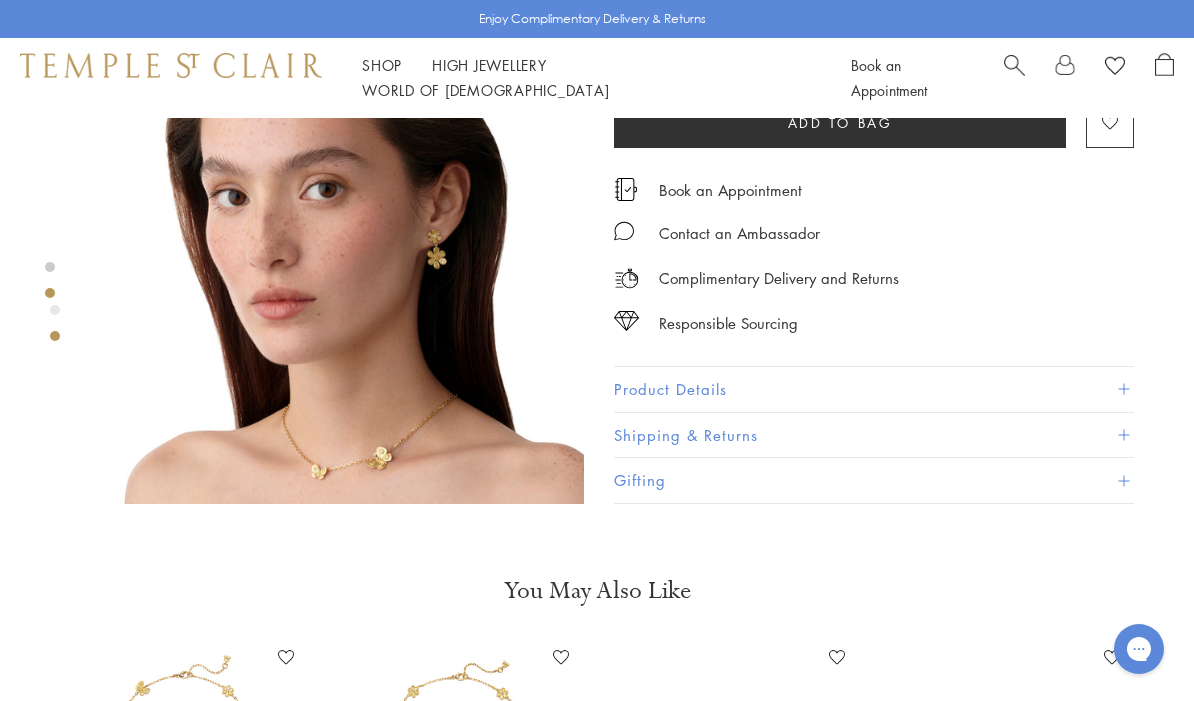 scroll, scrollTop: 611, scrollLeft: 0, axis: vertical 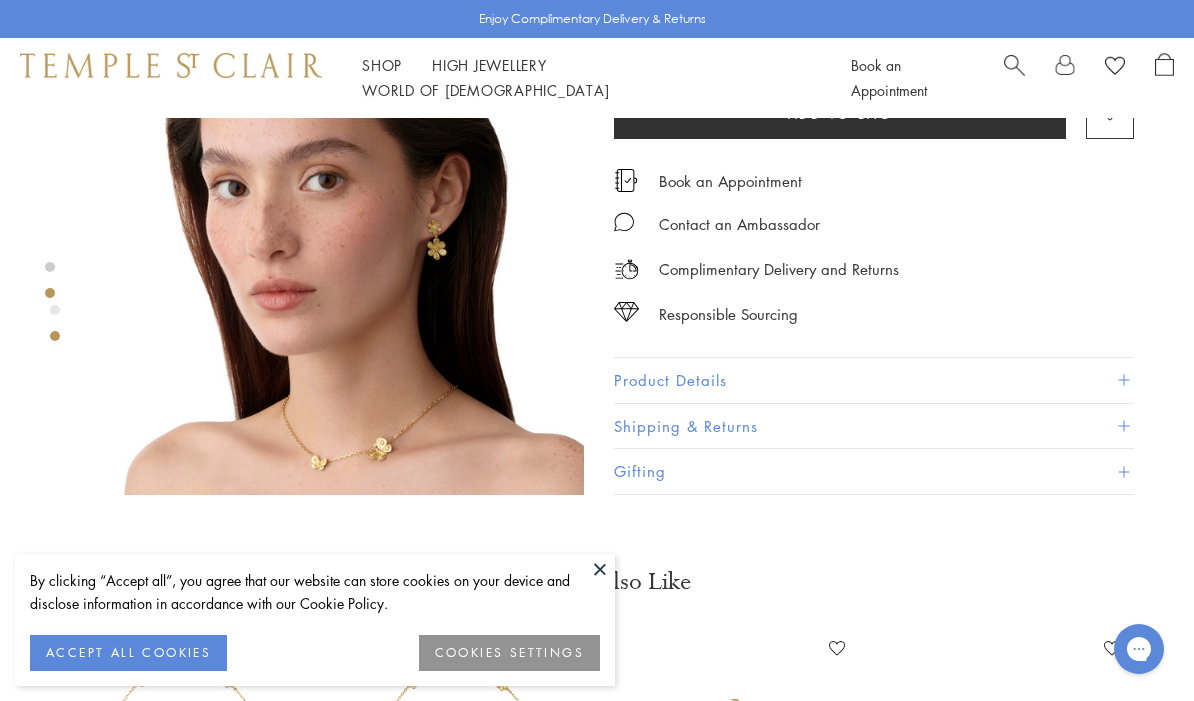 click at bounding box center [600, 569] 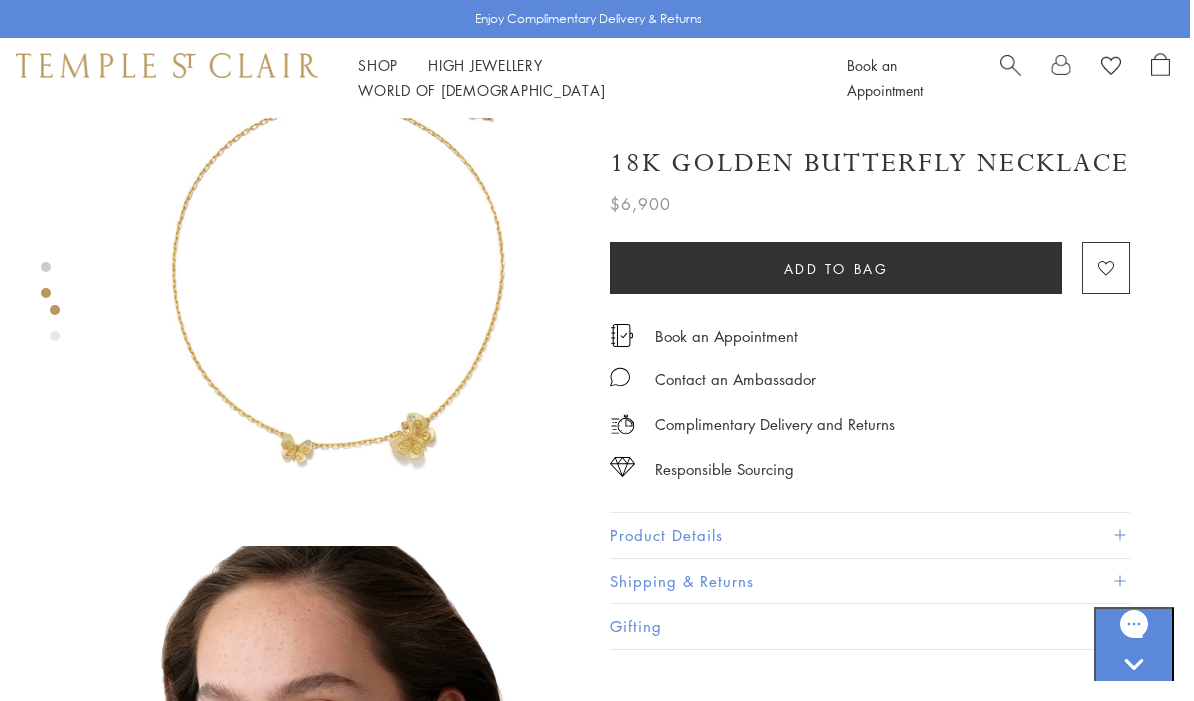 scroll, scrollTop: 88, scrollLeft: 4, axis: both 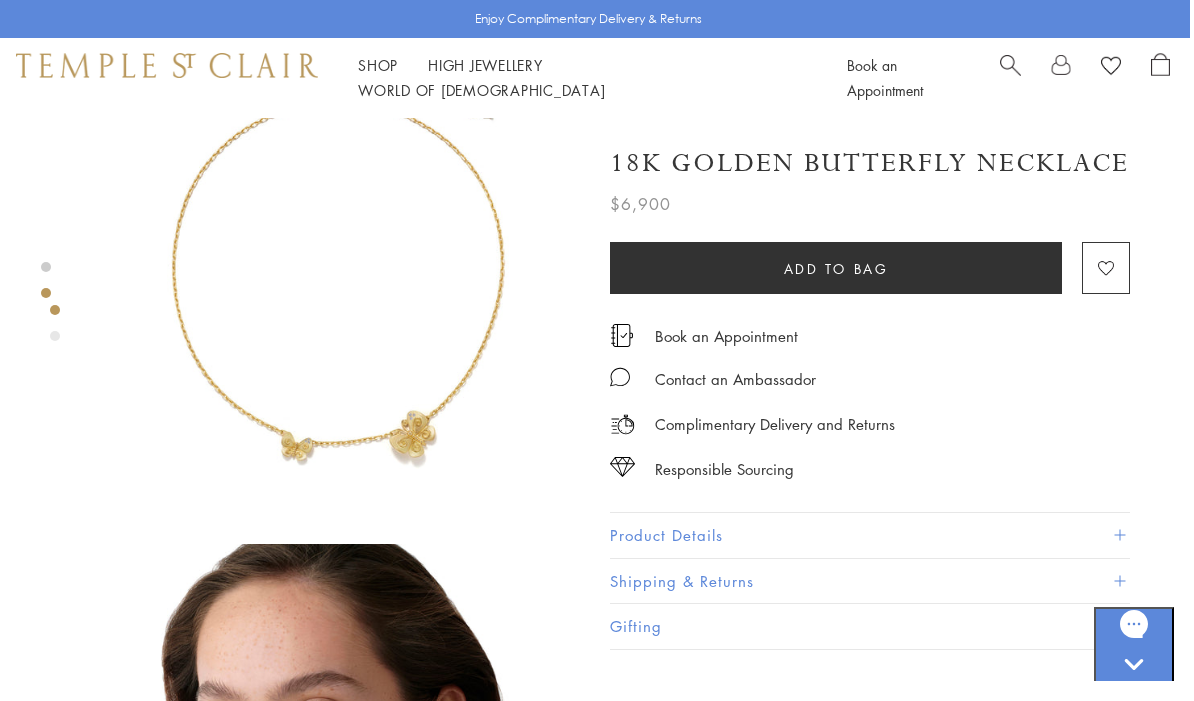 click at bounding box center (1119, 535) 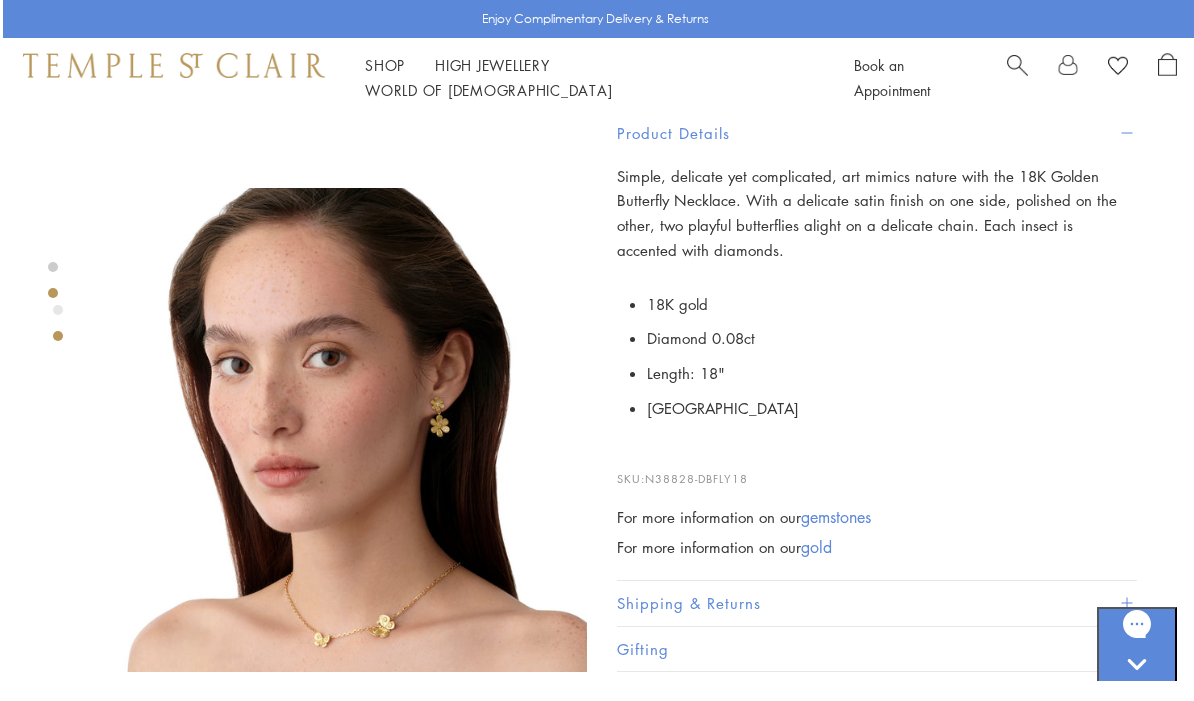 scroll, scrollTop: 444, scrollLeft: 4, axis: both 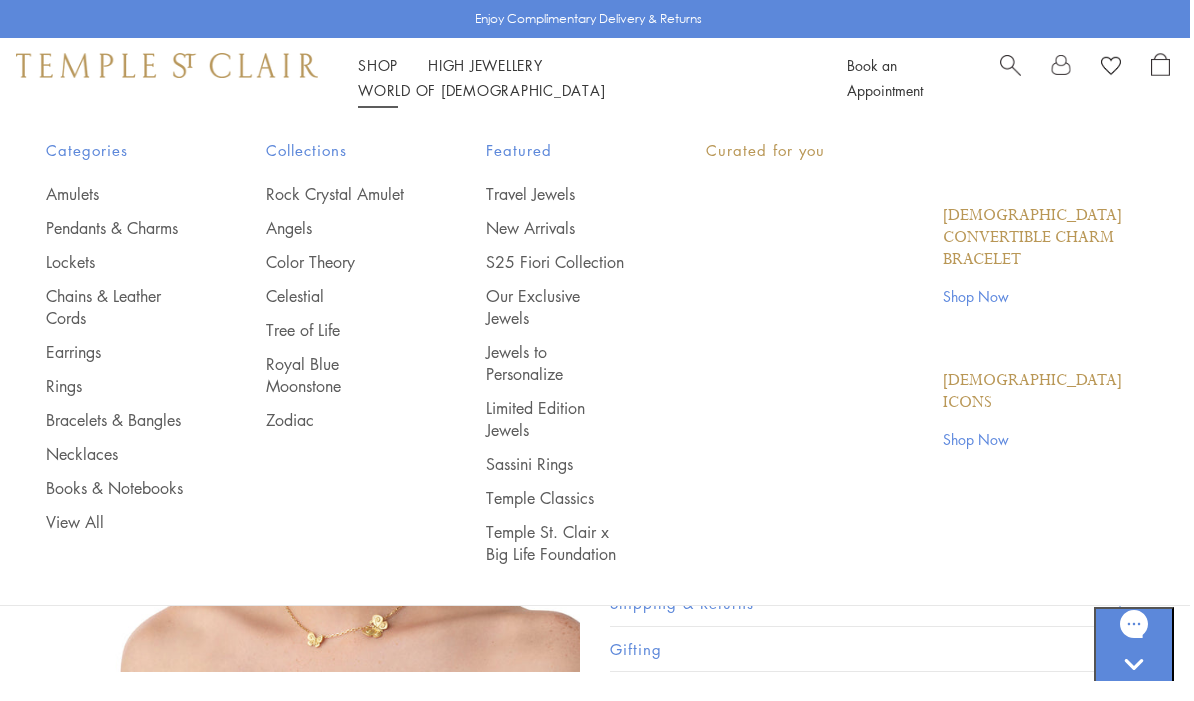 click on "Shop Shop" at bounding box center (378, 65) 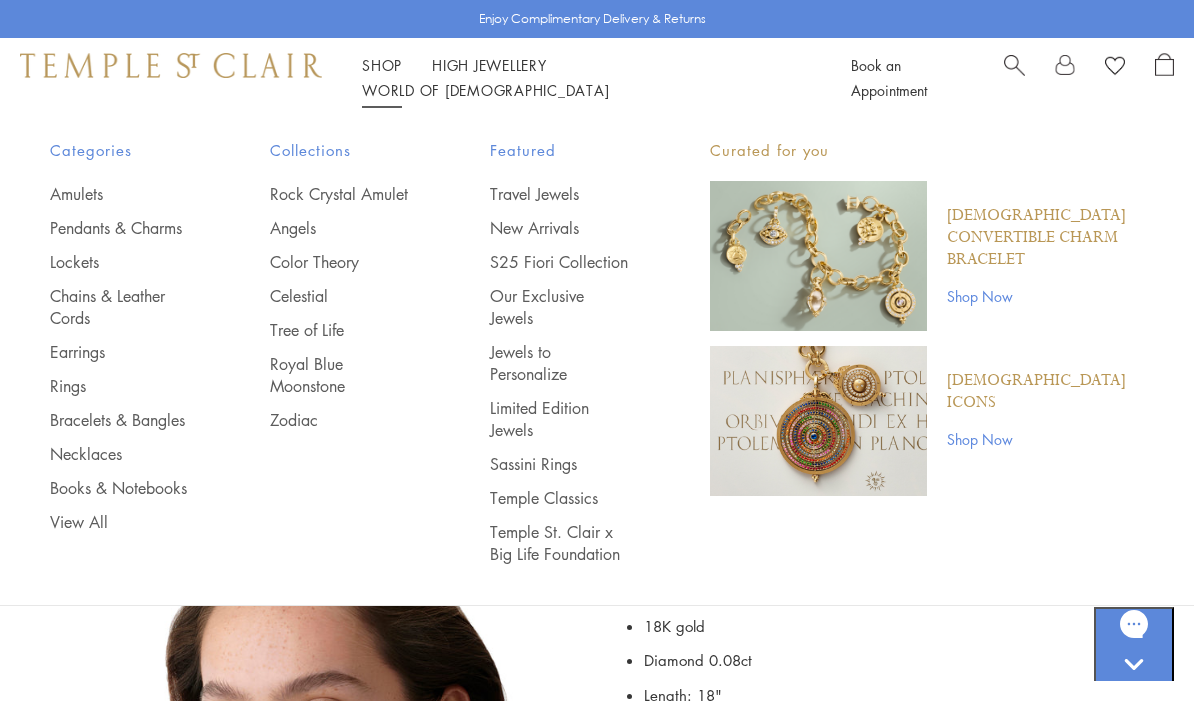 scroll, scrollTop: 89, scrollLeft: 0, axis: vertical 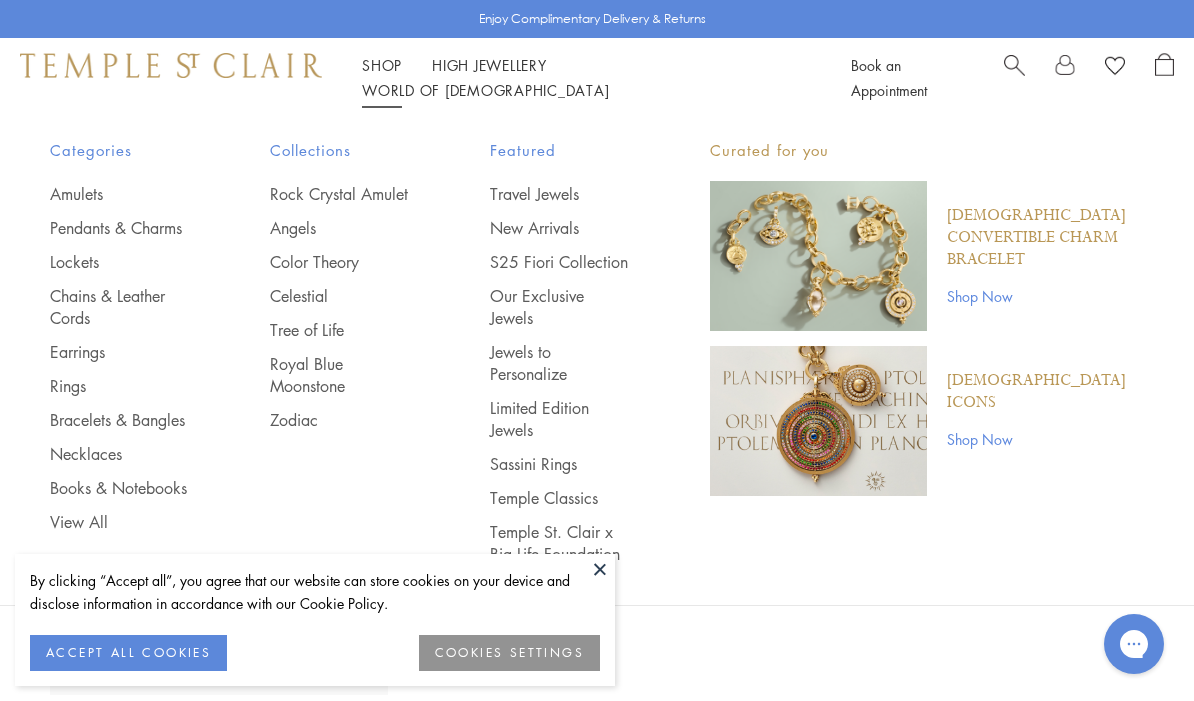 click on "Earrings" at bounding box center (120, 352) 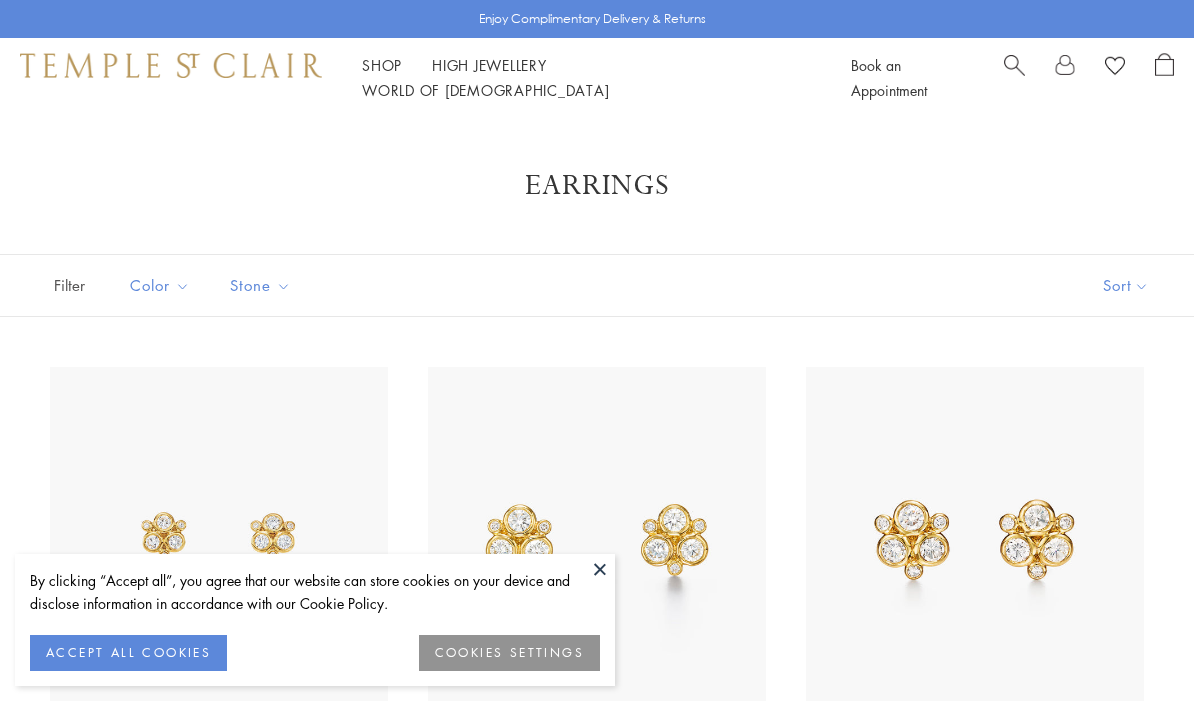 scroll, scrollTop: 0, scrollLeft: 0, axis: both 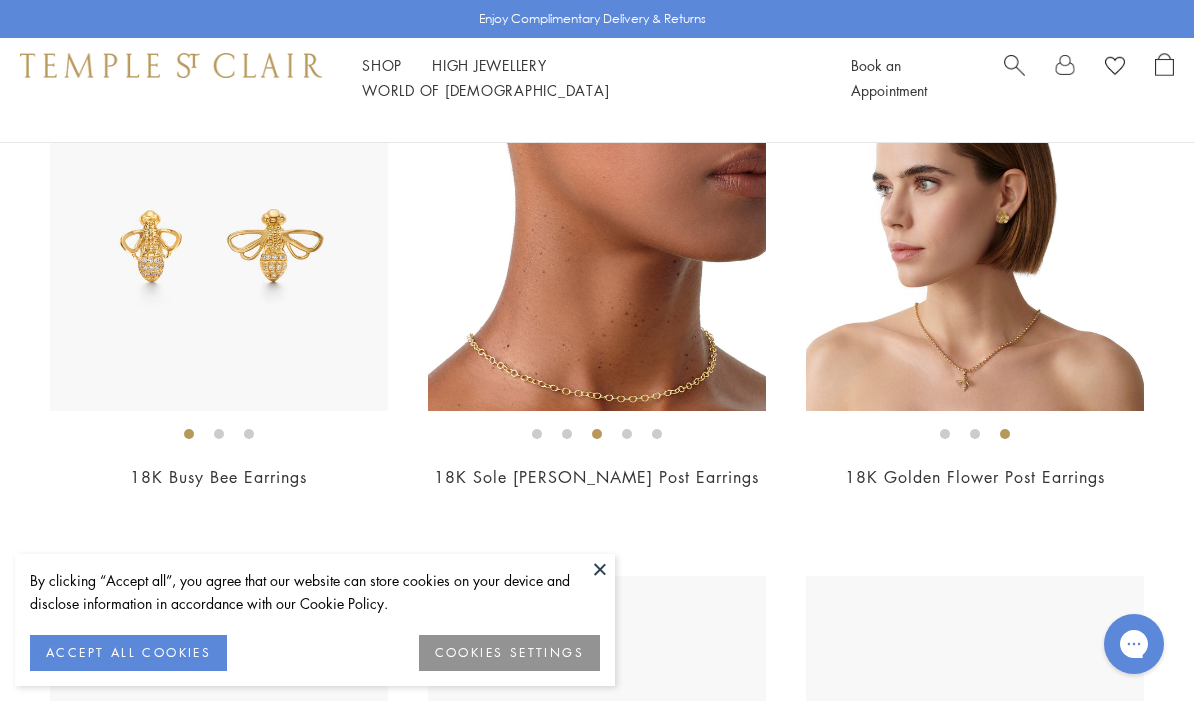 click at bounding box center [597, 242] 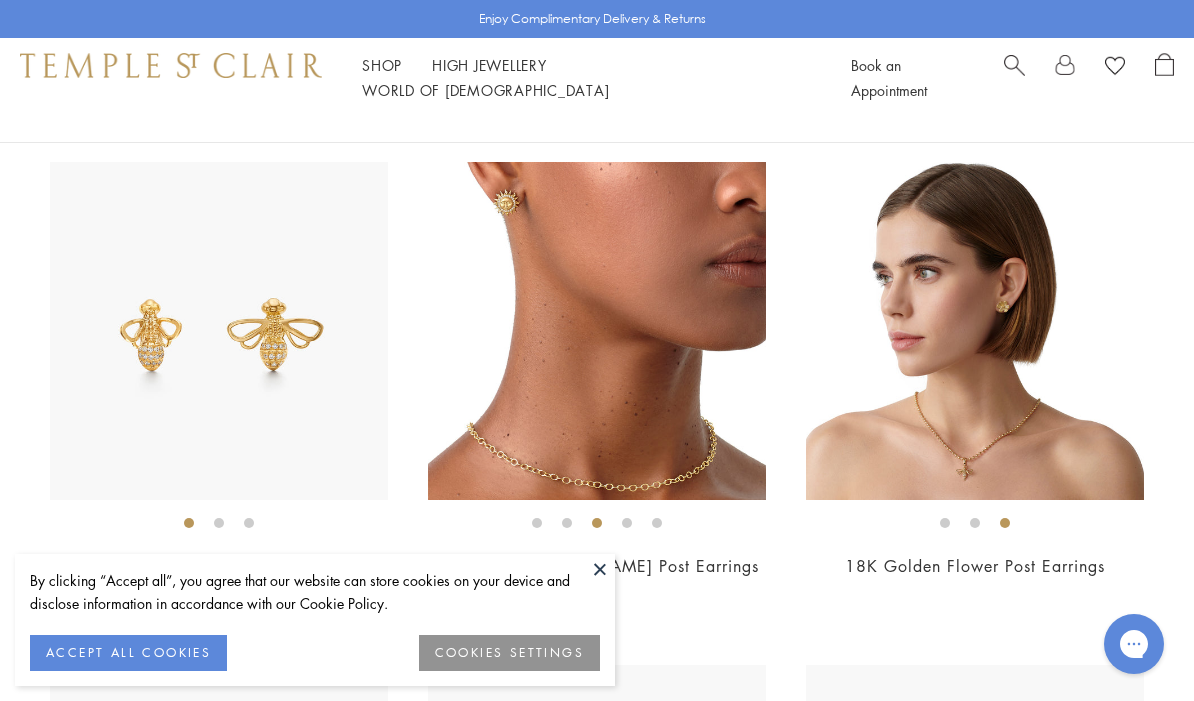click at bounding box center (975, 331) 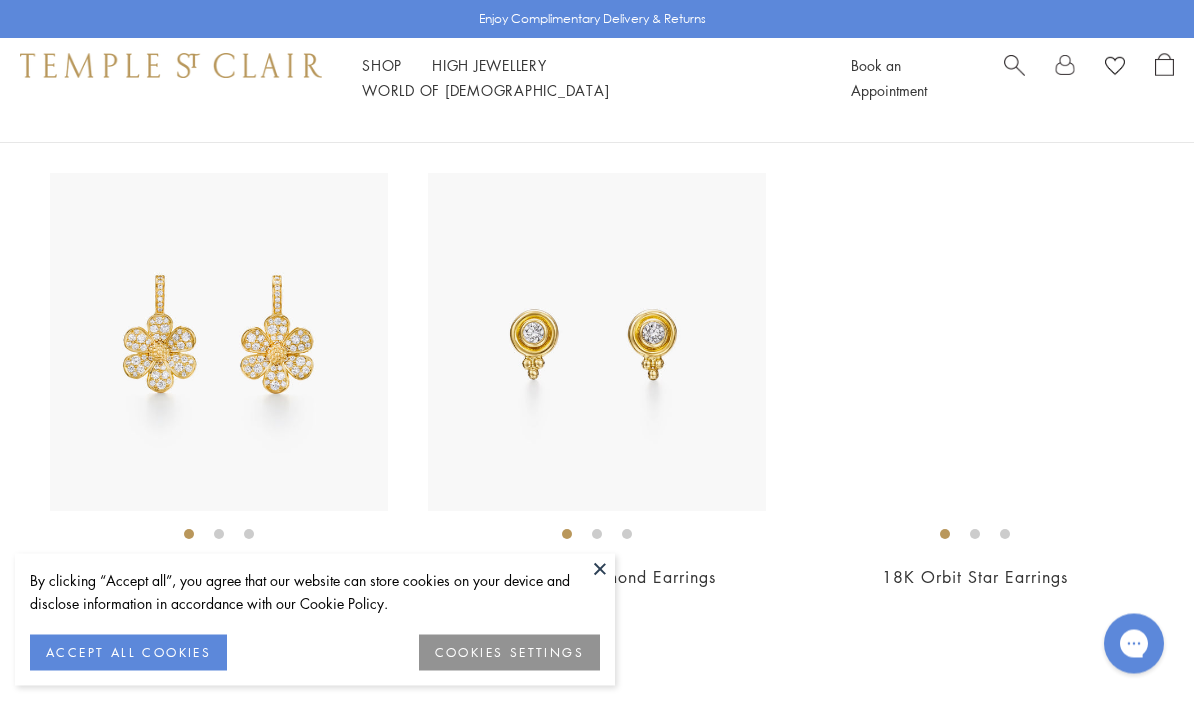 scroll, scrollTop: 7807, scrollLeft: 0, axis: vertical 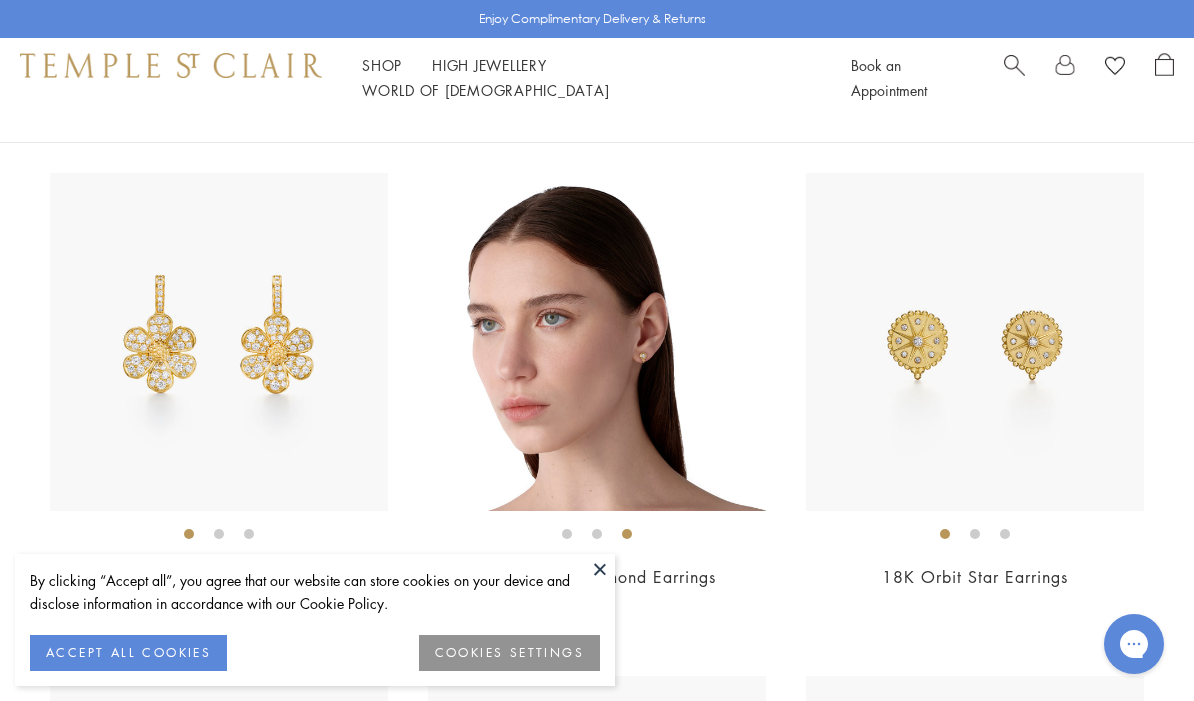 click at bounding box center [219, 342] 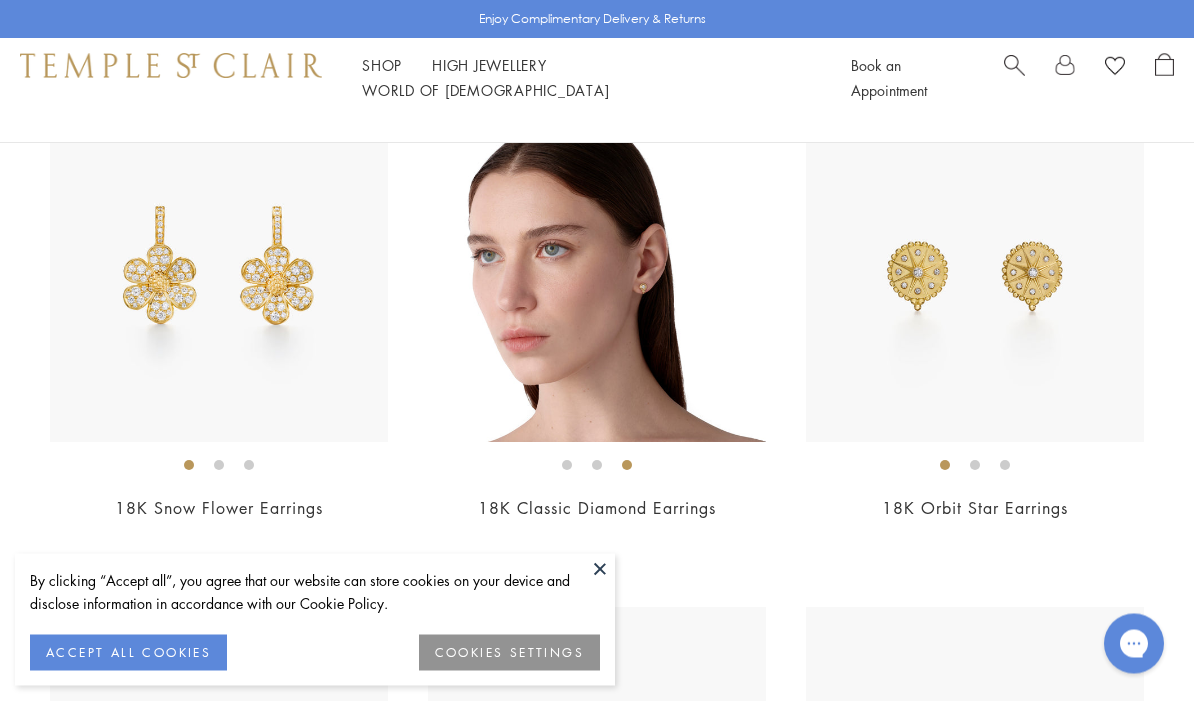 scroll, scrollTop: 7878, scrollLeft: 0, axis: vertical 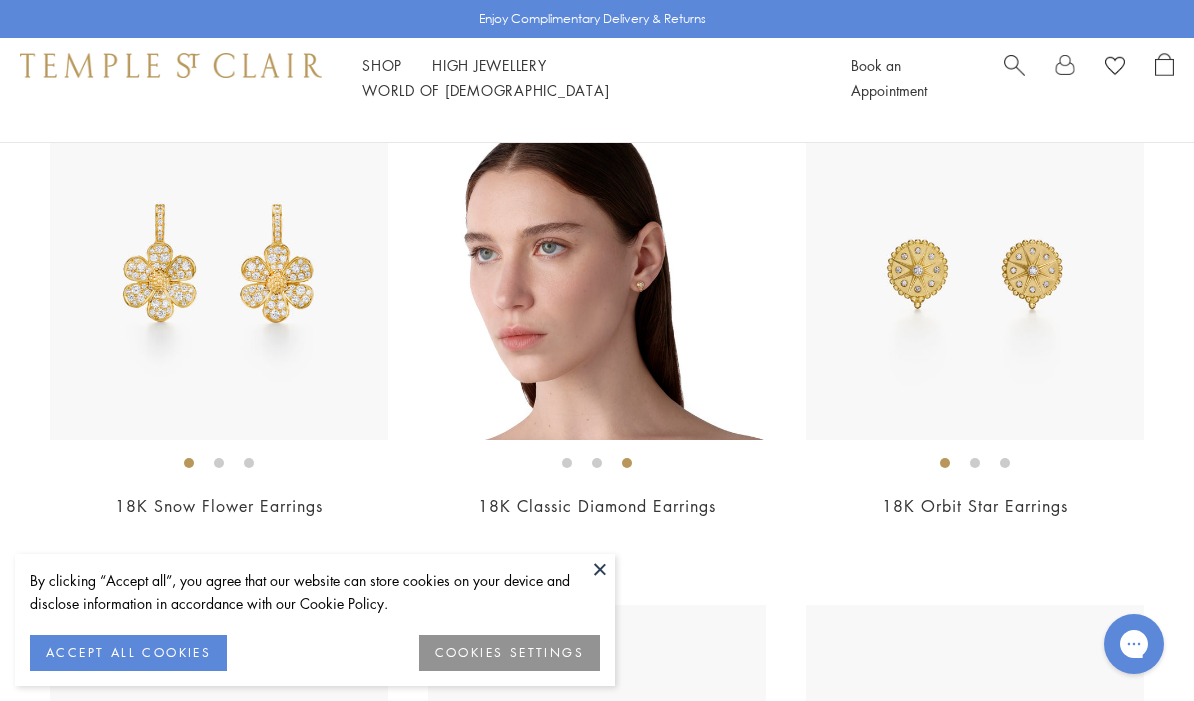 click at bounding box center [594, 271] 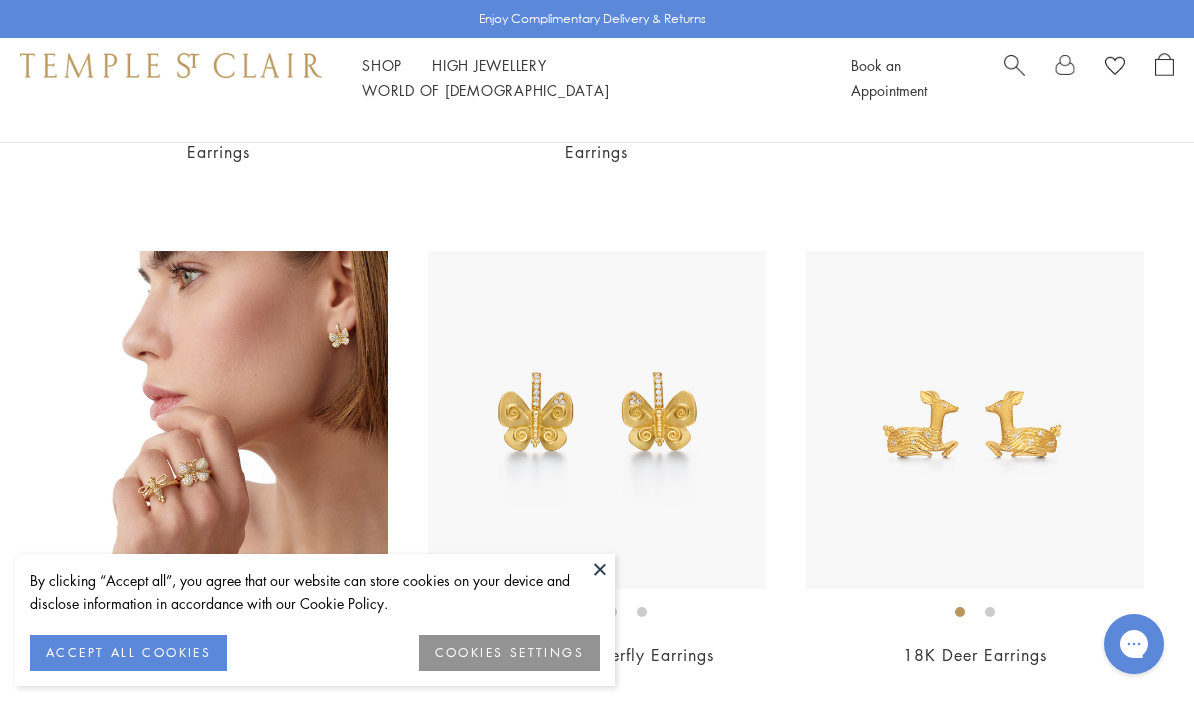 scroll, scrollTop: 6721, scrollLeft: 0, axis: vertical 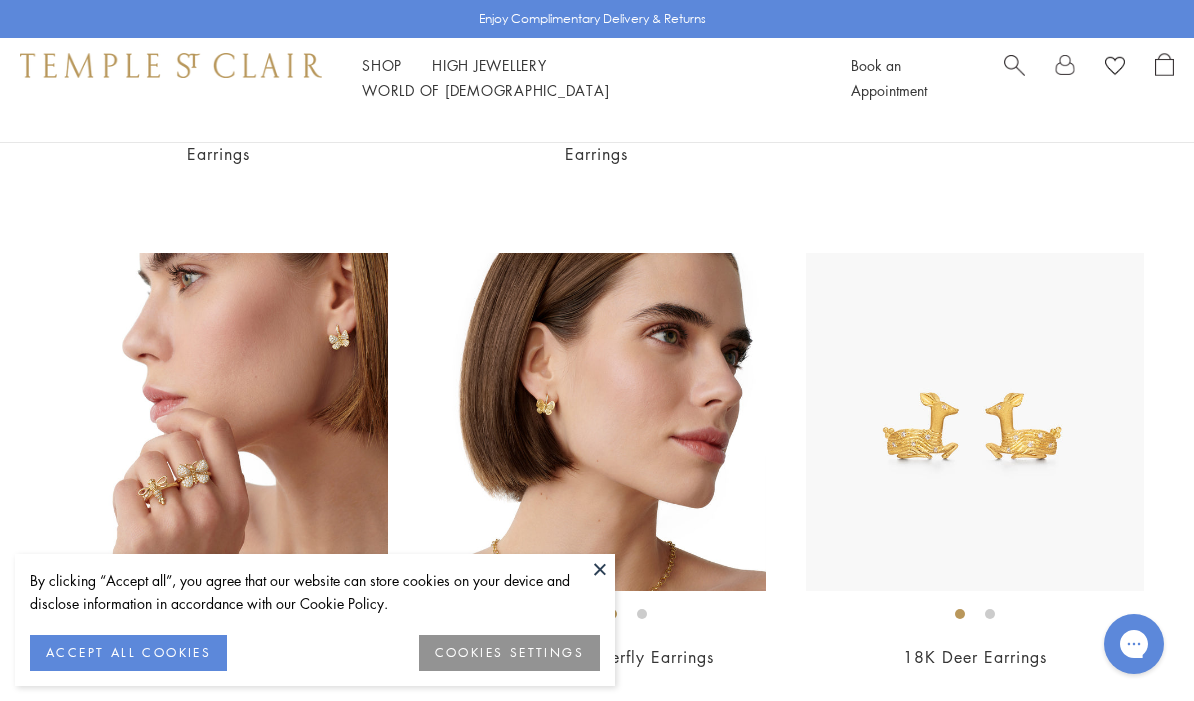 click at bounding box center (597, 422) 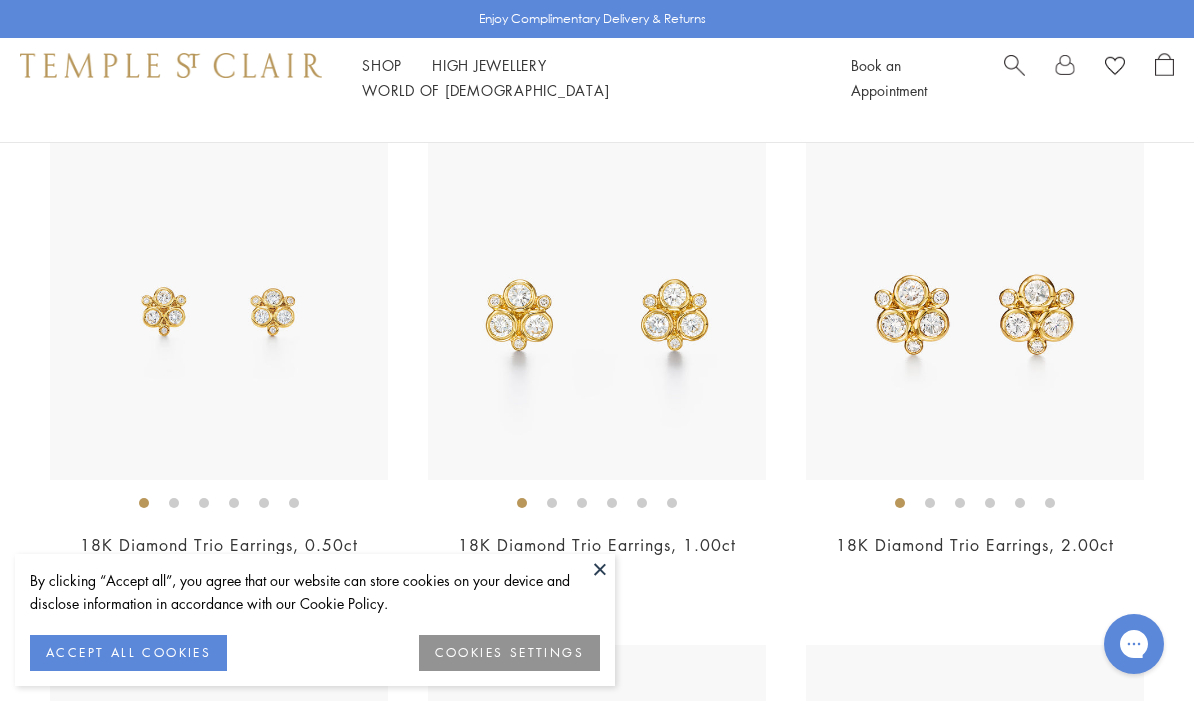 scroll, scrollTop: 186, scrollLeft: 0, axis: vertical 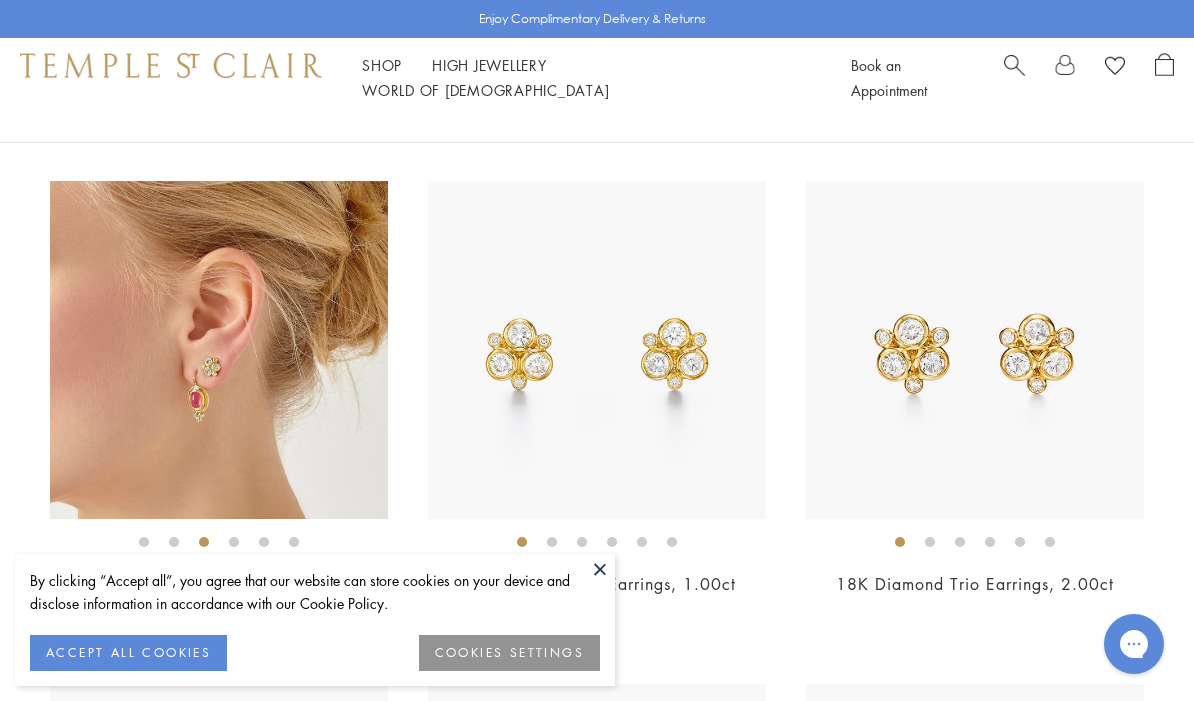 click at bounding box center (219, 350) 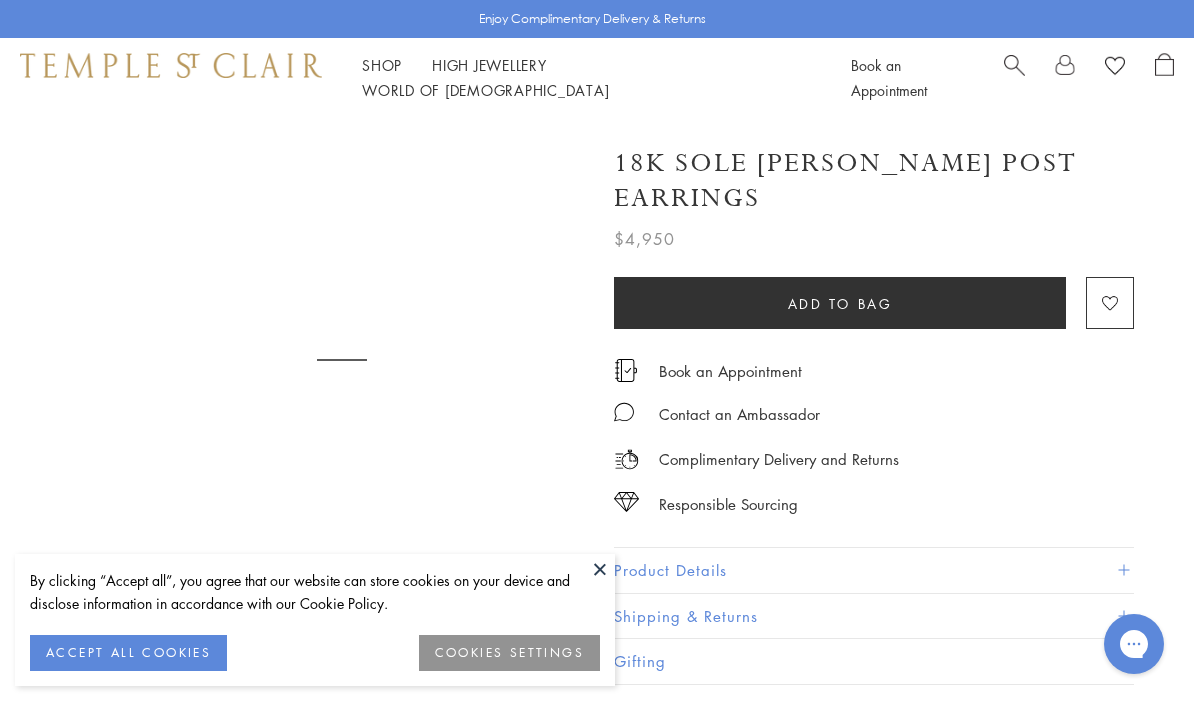 scroll, scrollTop: 0, scrollLeft: 0, axis: both 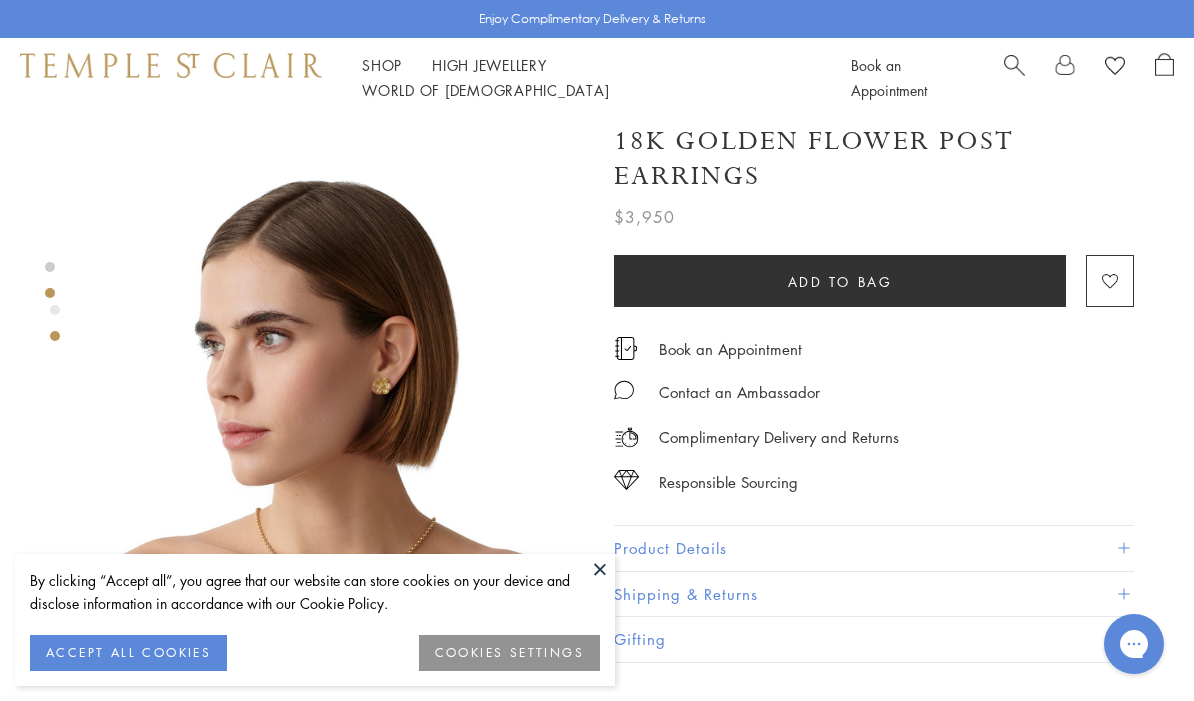 click at bounding box center [342, 421] 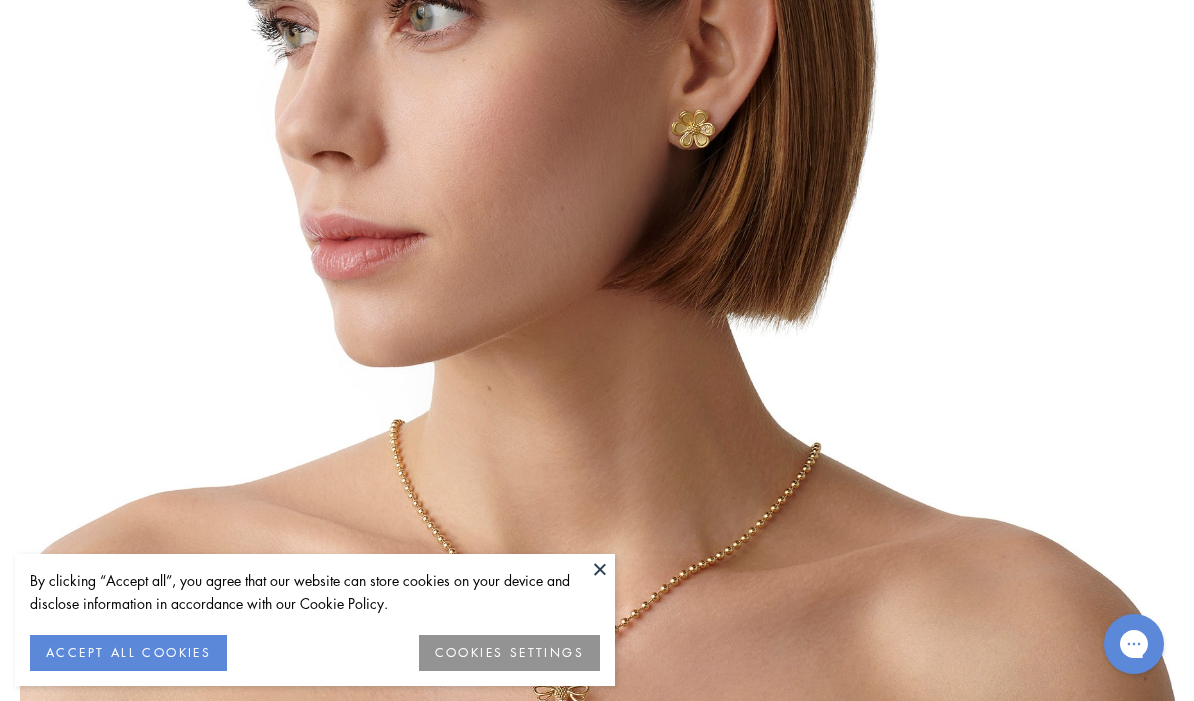 click at bounding box center (600, 569) 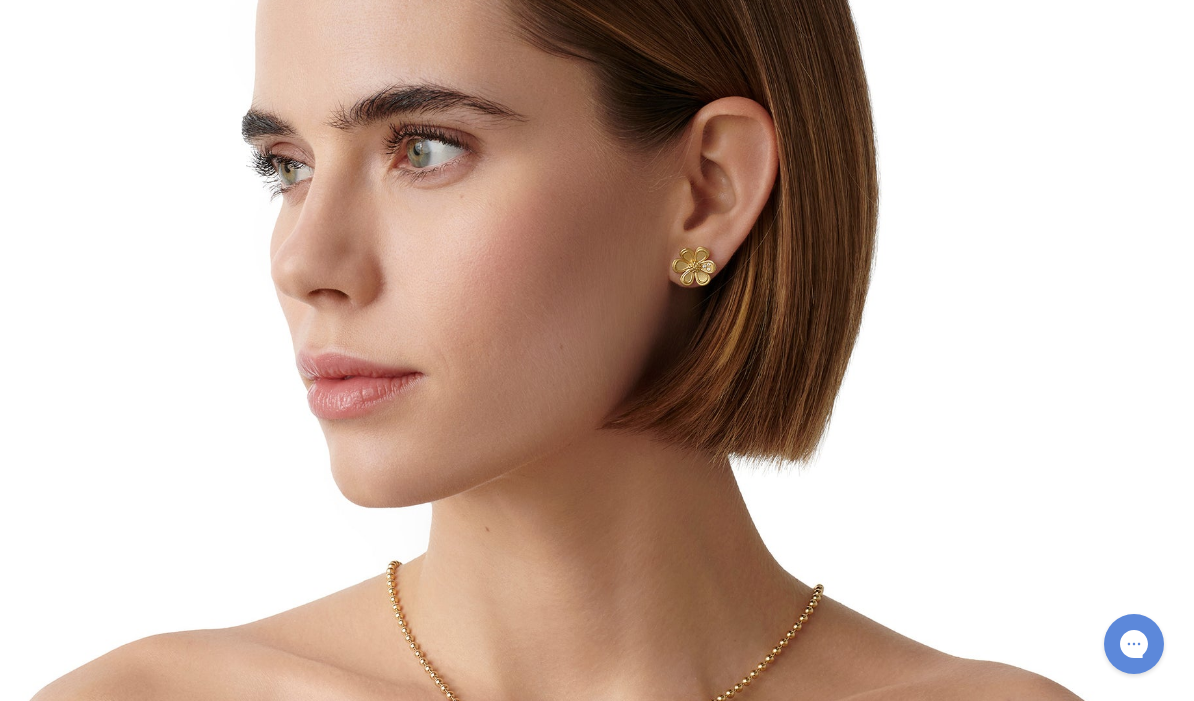 scroll, scrollTop: 542, scrollLeft: 0, axis: vertical 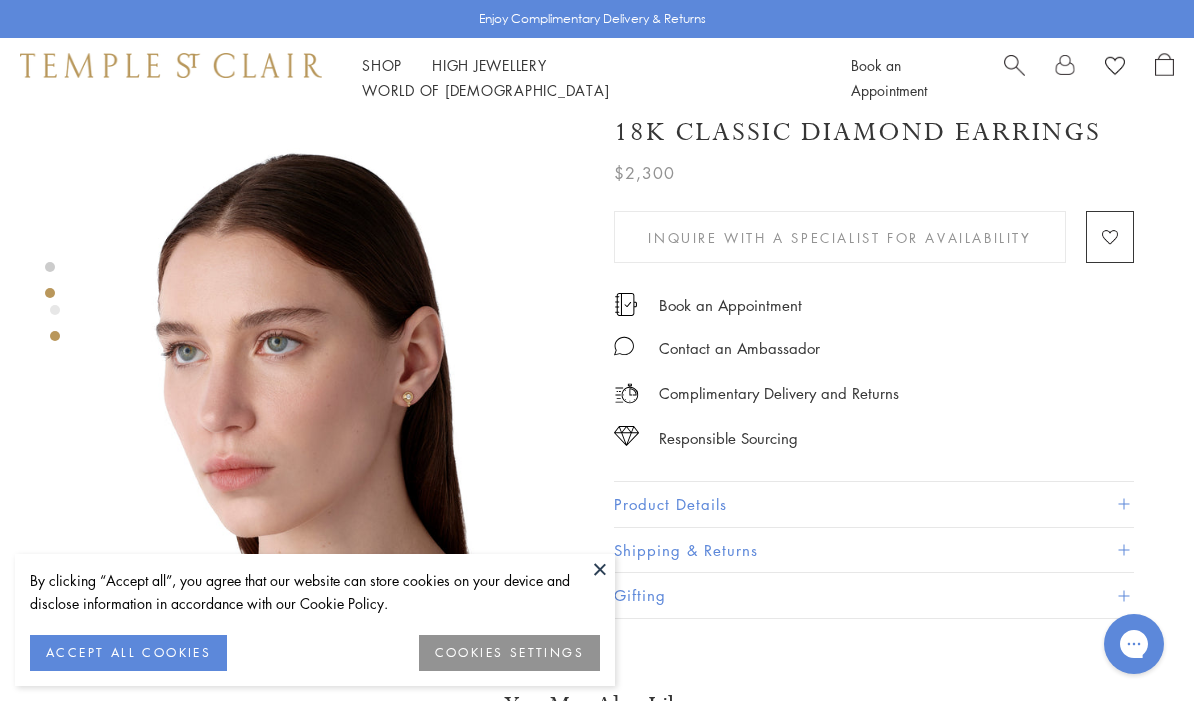 click at bounding box center [342, 377] 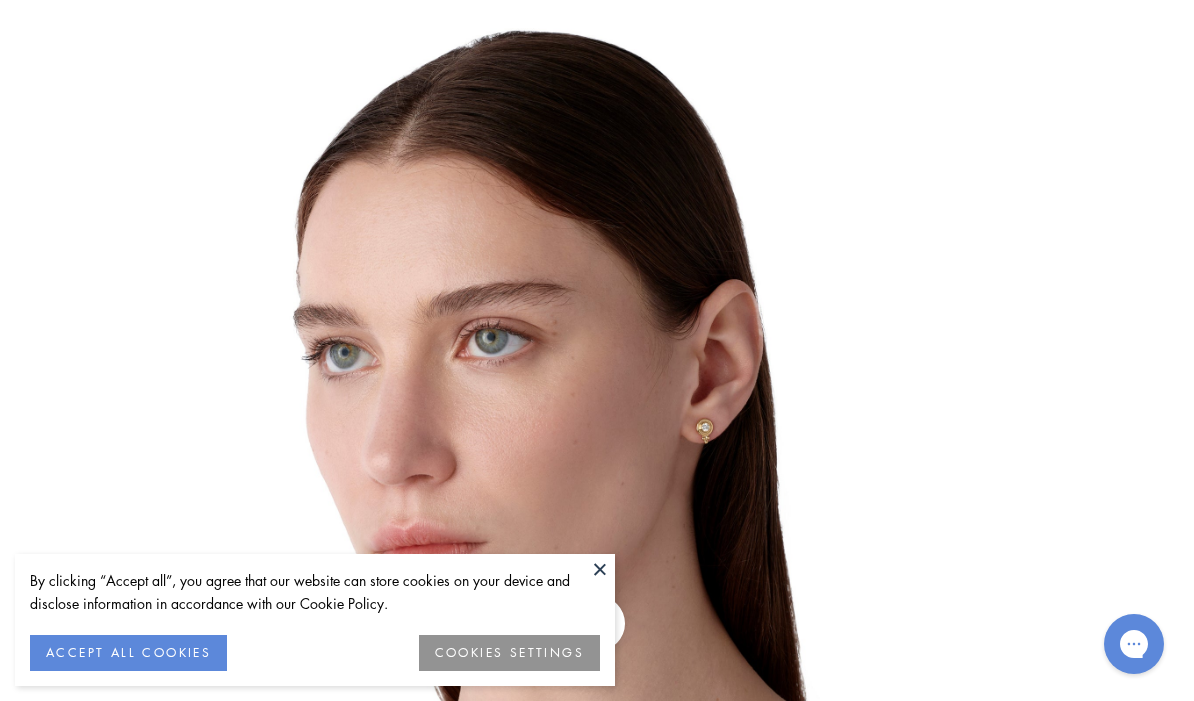scroll, scrollTop: 586, scrollLeft: 0, axis: vertical 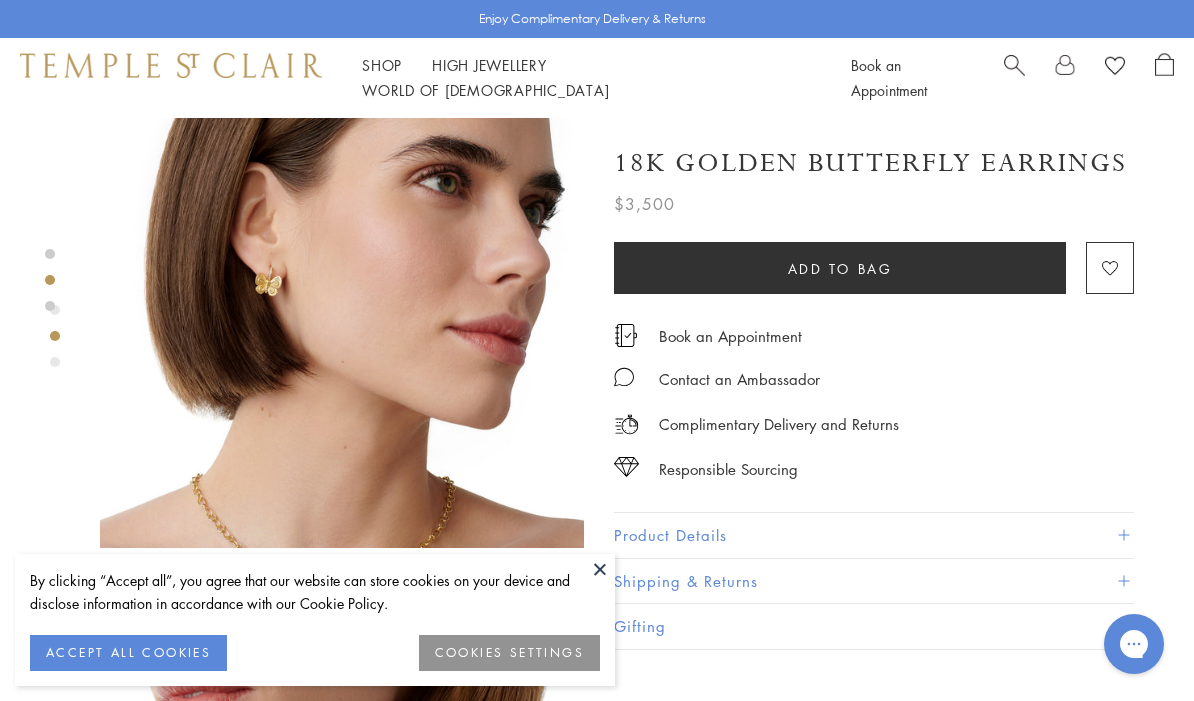 click at bounding box center (342, 306) 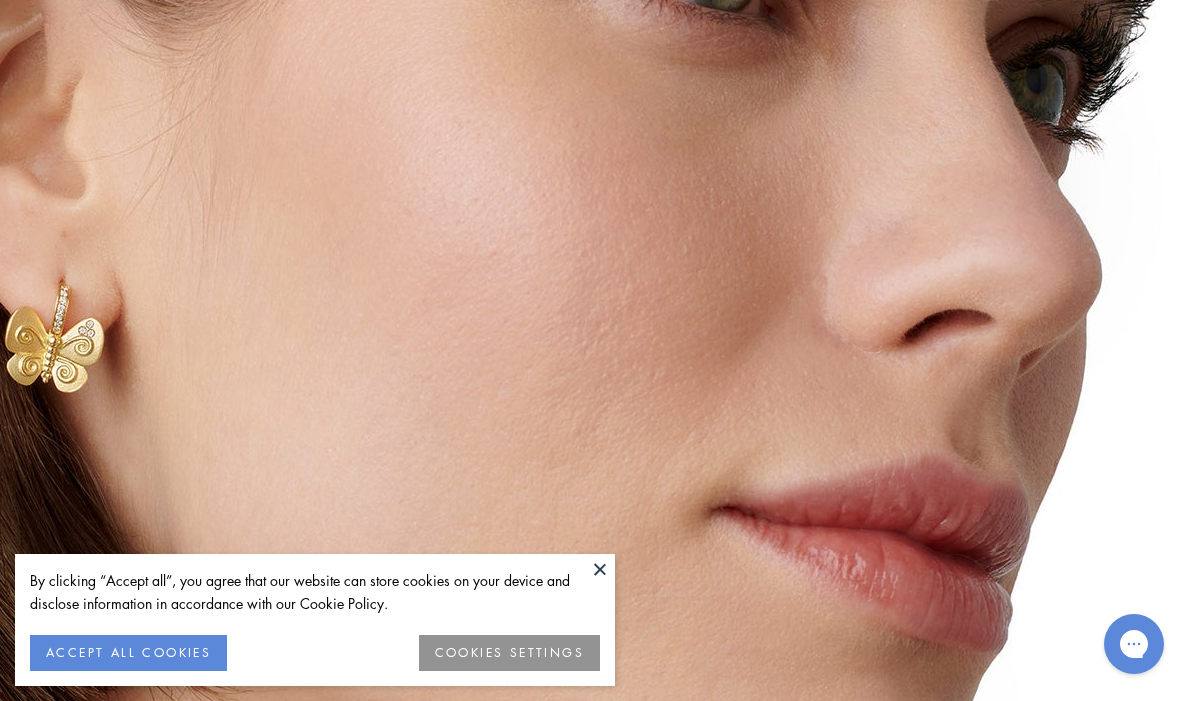 scroll, scrollTop: 657, scrollLeft: 0, axis: vertical 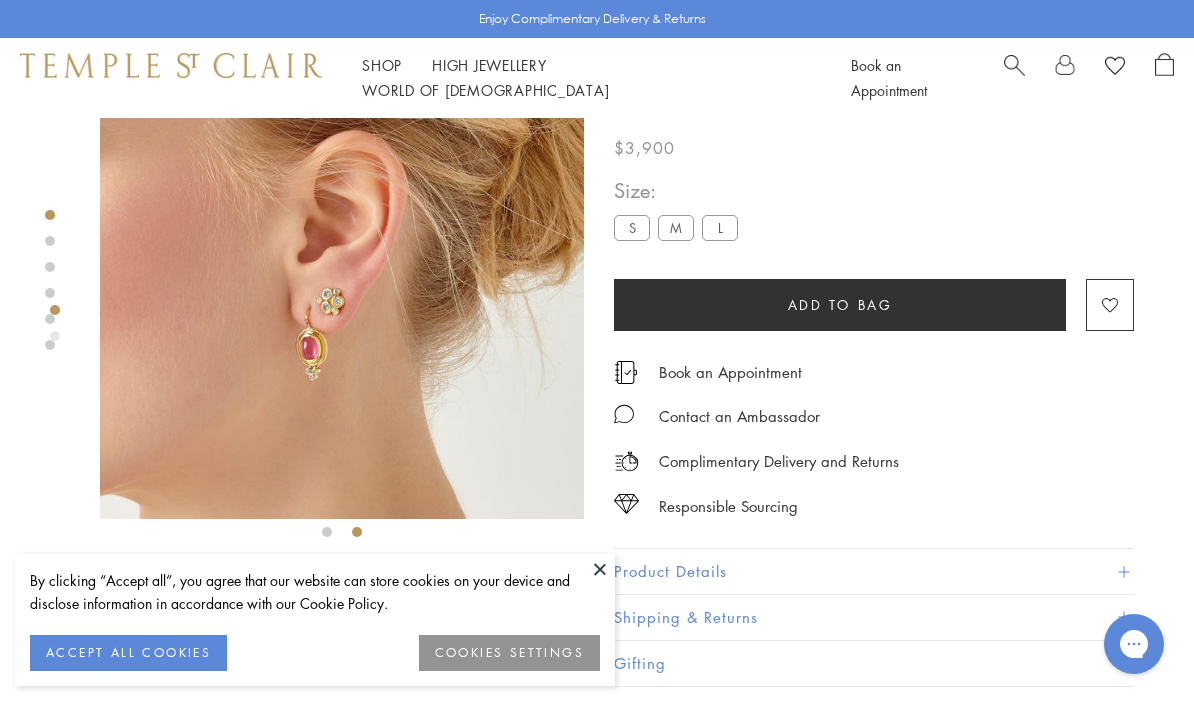 click at bounding box center (342, 277) 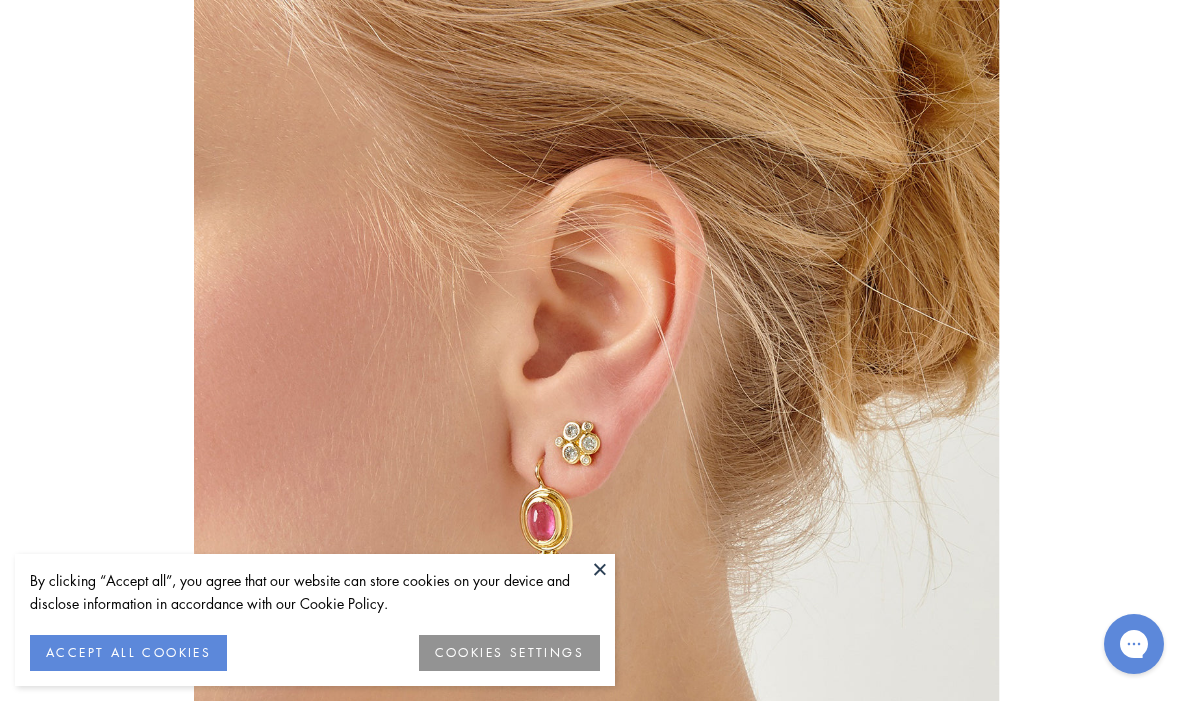 scroll, scrollTop: 167, scrollLeft: 0, axis: vertical 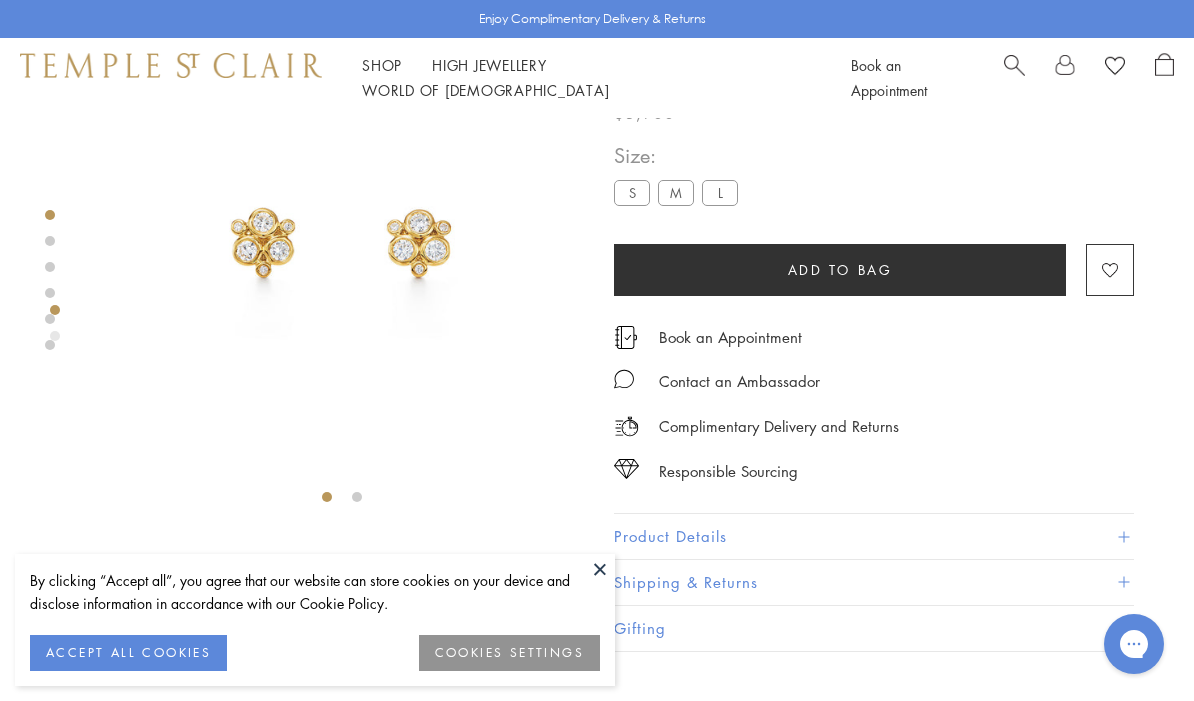 click on "M" at bounding box center [676, 192] 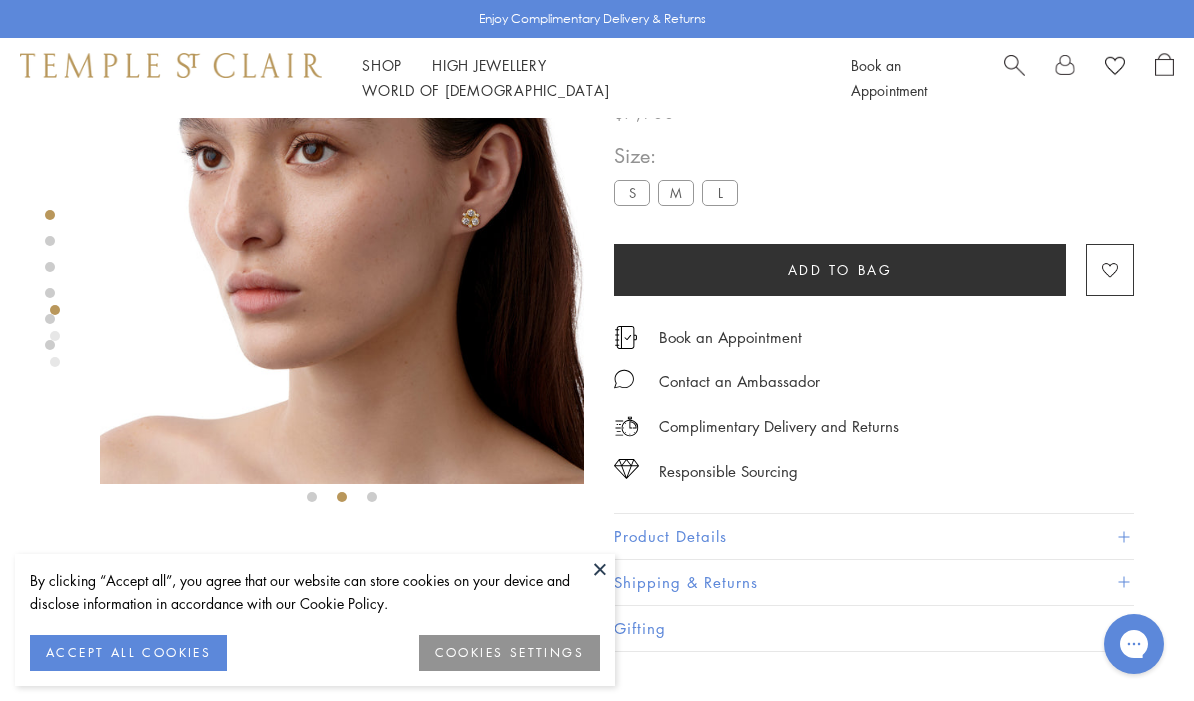 click at bounding box center [342, 242] 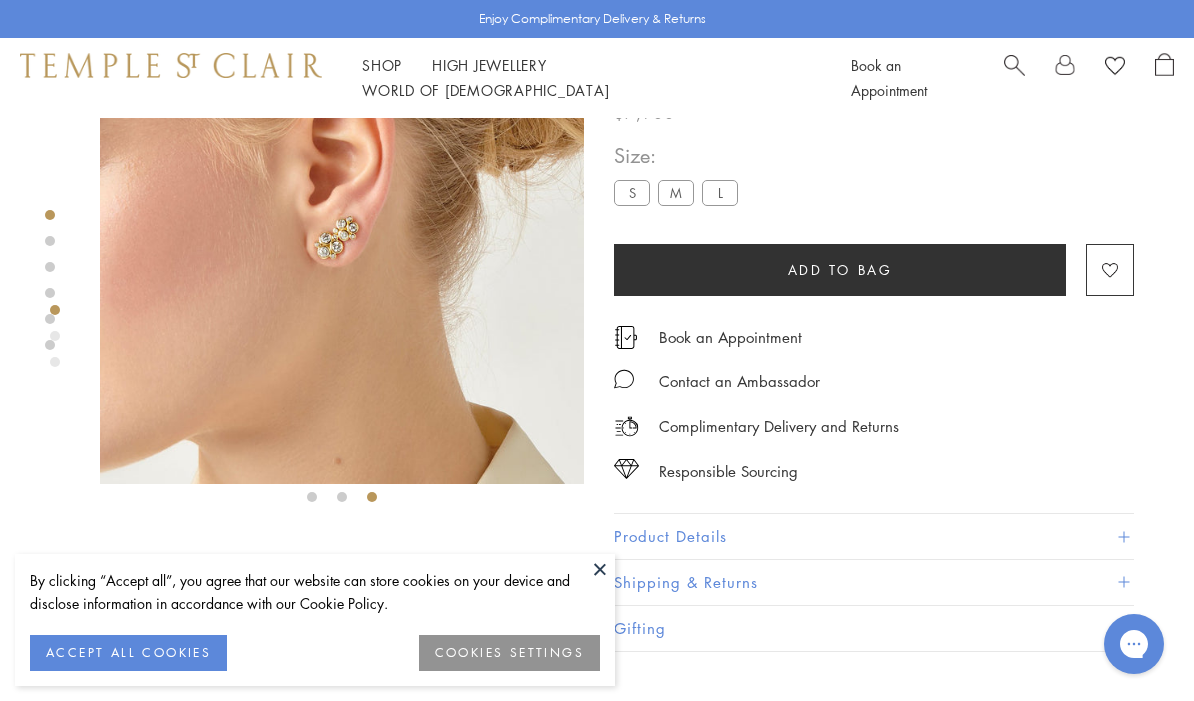 click at bounding box center [342, 242] 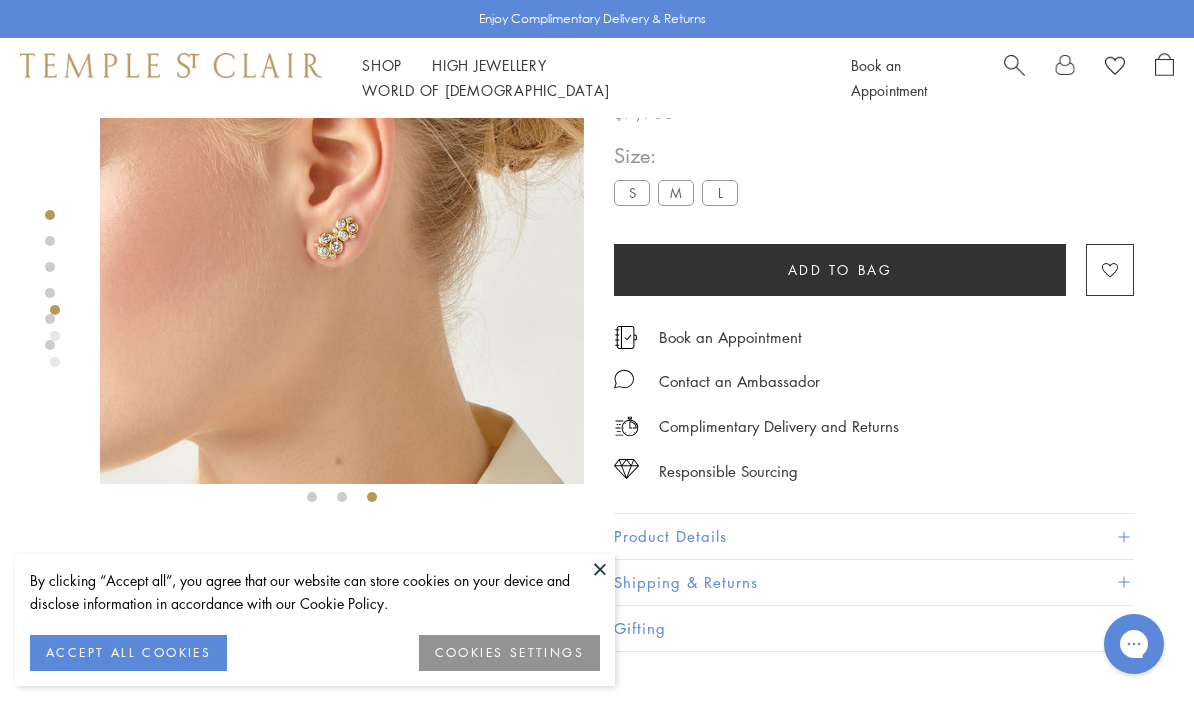 click at bounding box center [342, 242] 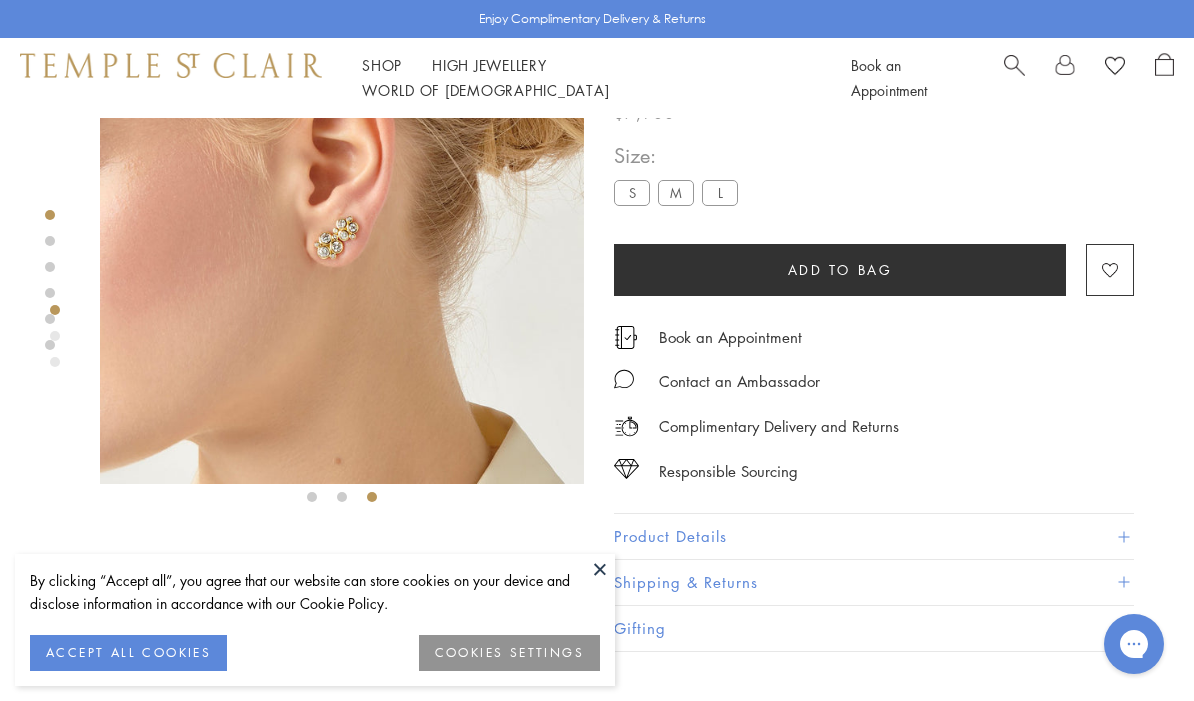 click at bounding box center [600, 569] 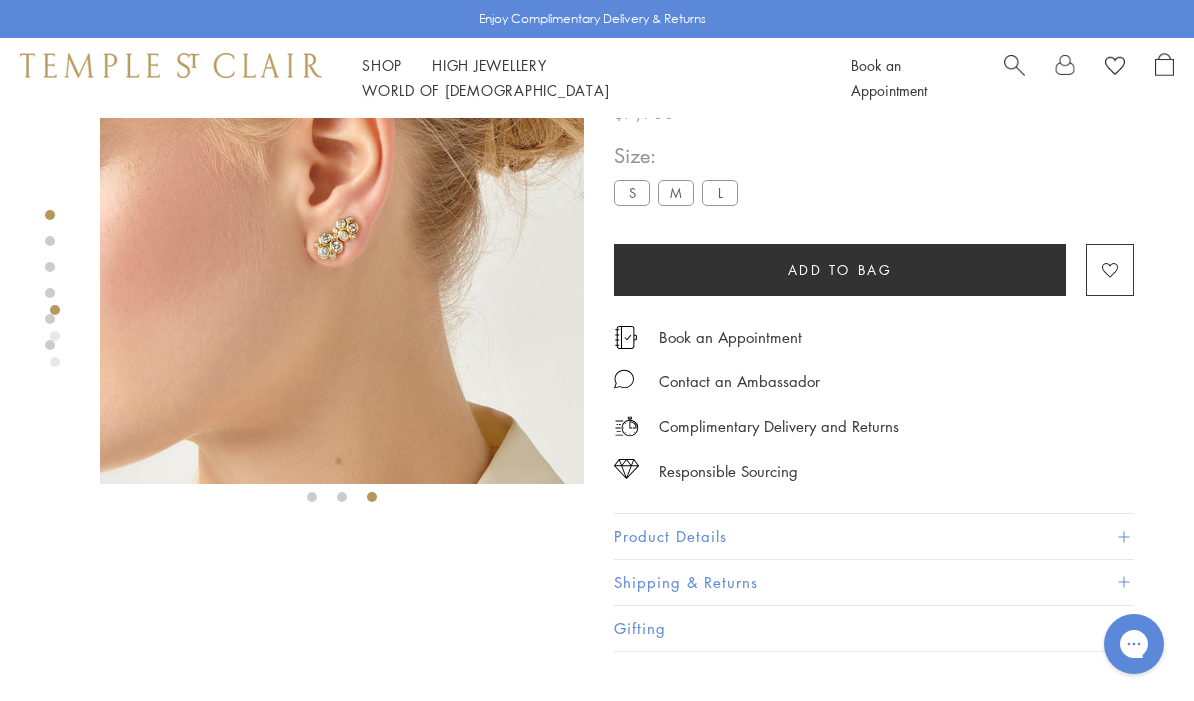 click at bounding box center [342, 242] 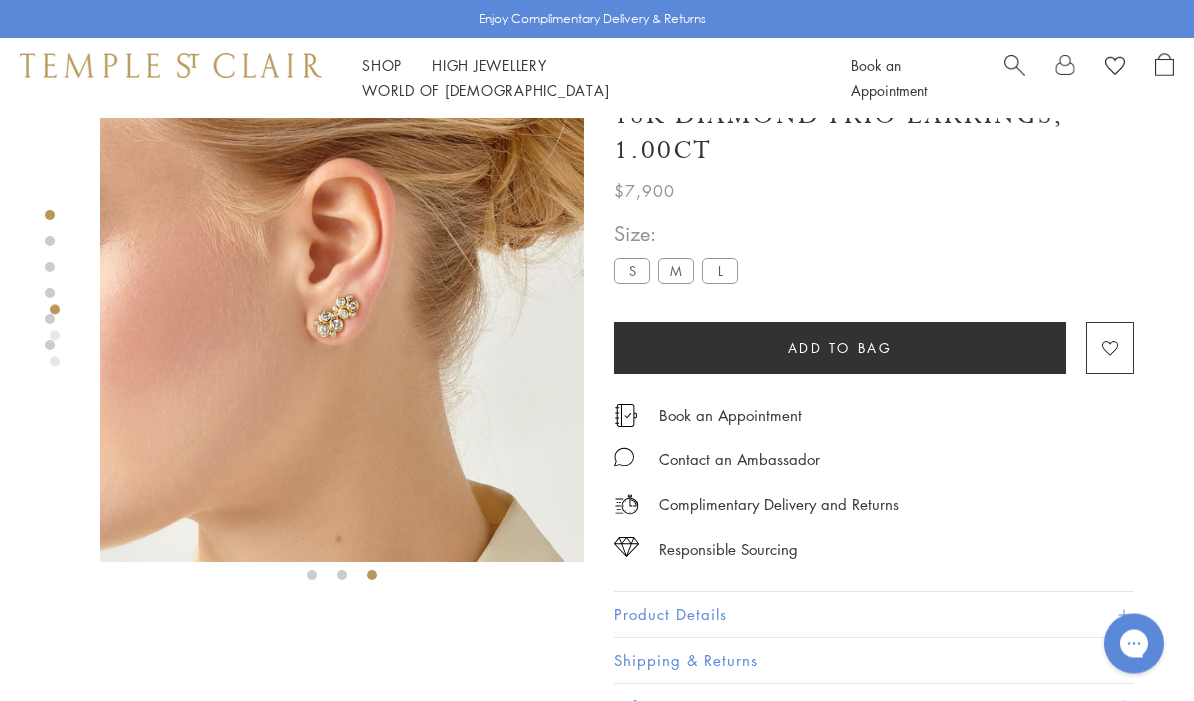 scroll, scrollTop: 40, scrollLeft: 0, axis: vertical 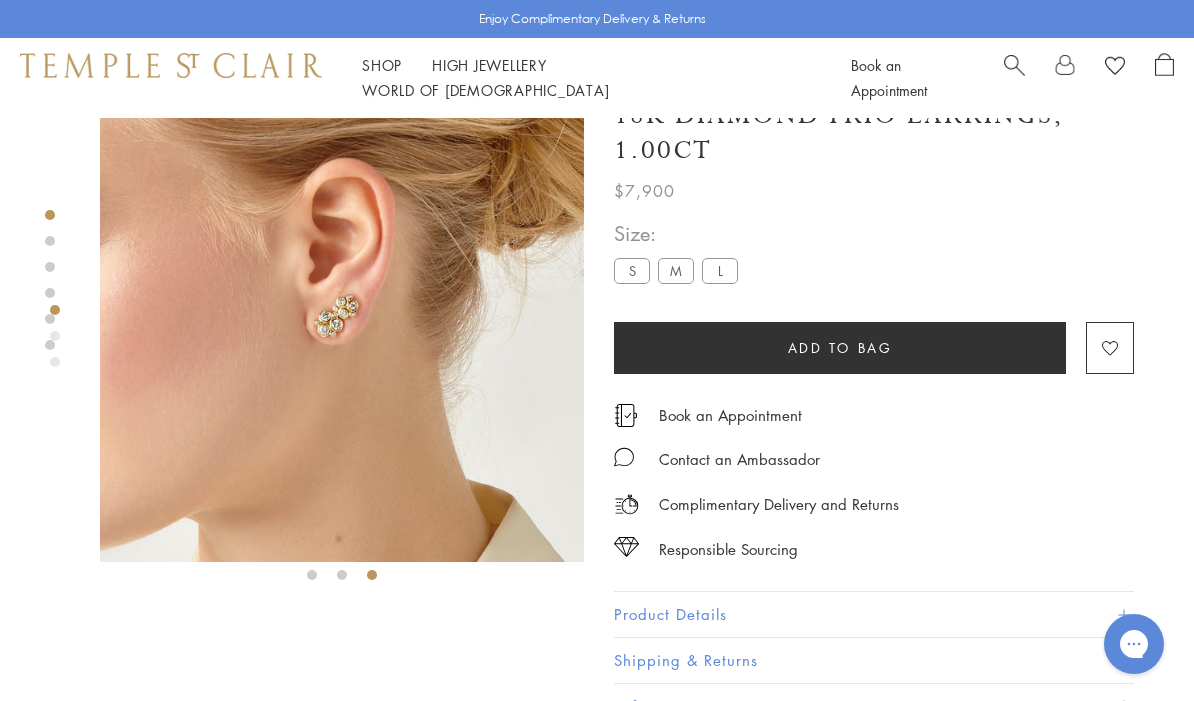 click on "S" at bounding box center [632, 270] 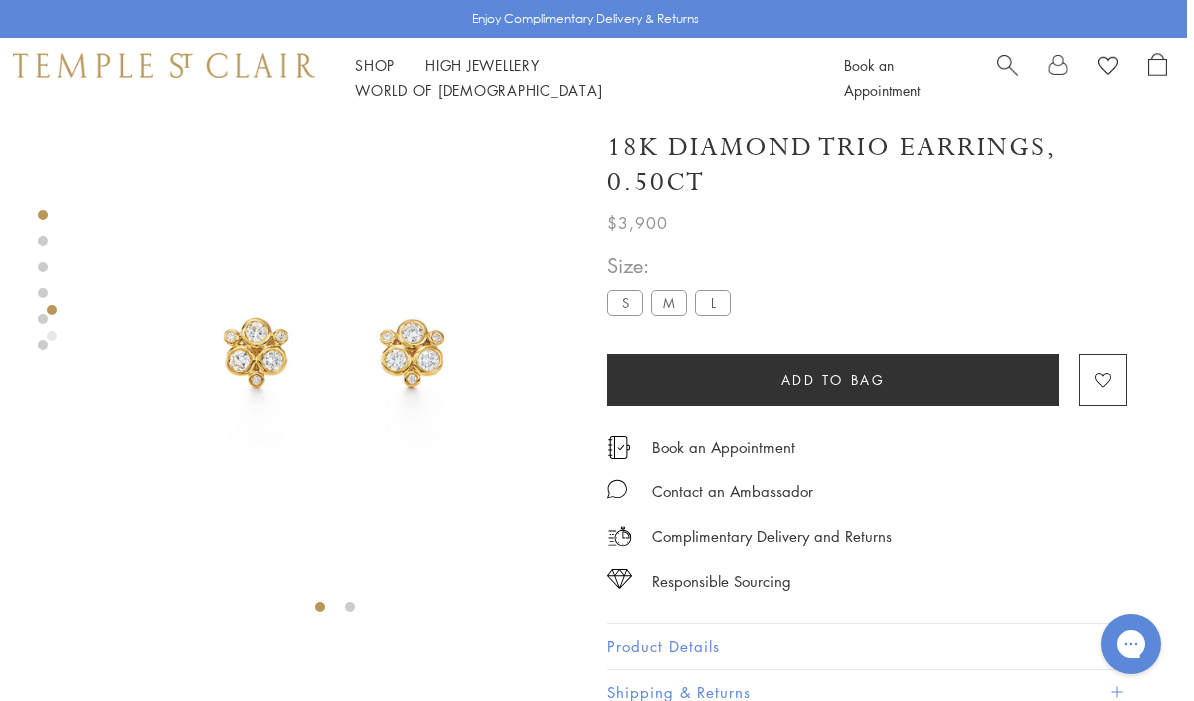 scroll, scrollTop: 0, scrollLeft: 4, axis: horizontal 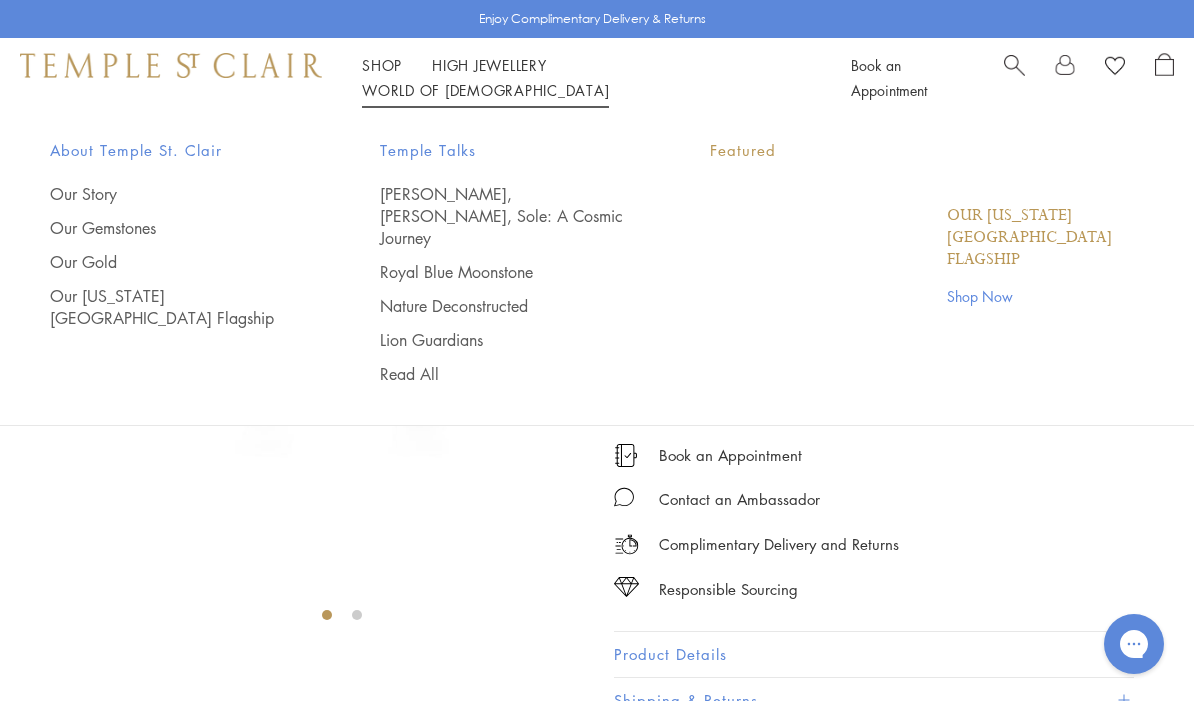 click on "World of Temple World of Temple" at bounding box center (485, 90) 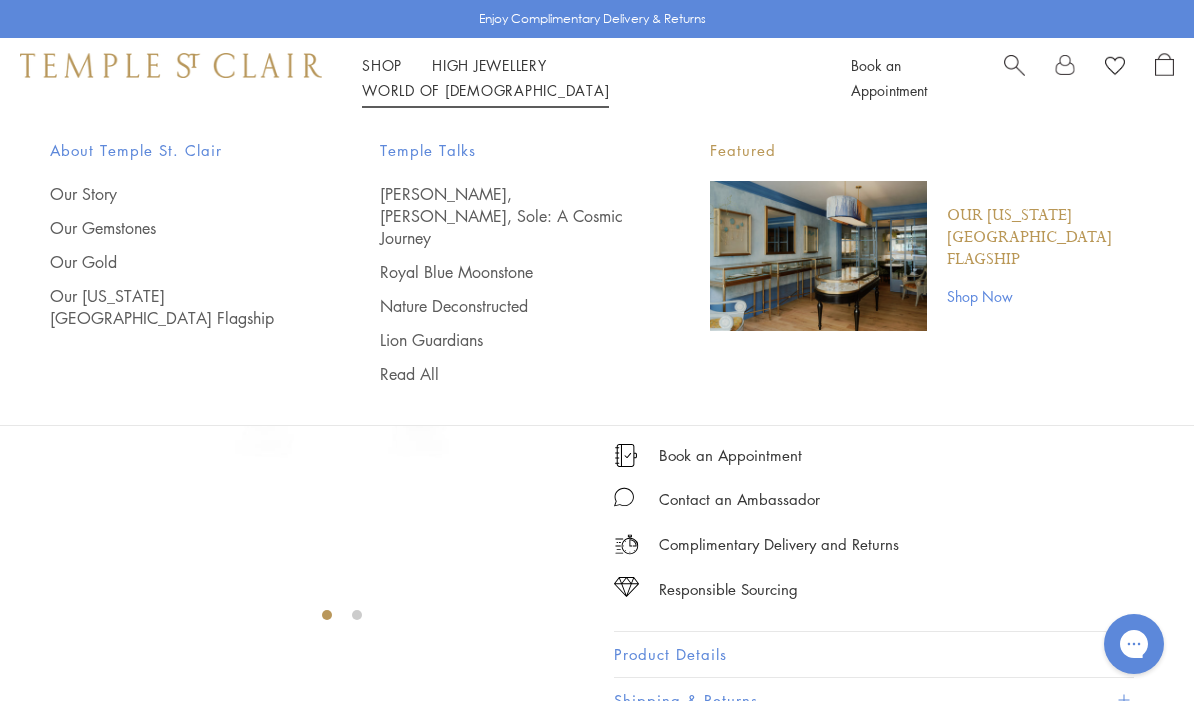 click at bounding box center (818, 256) 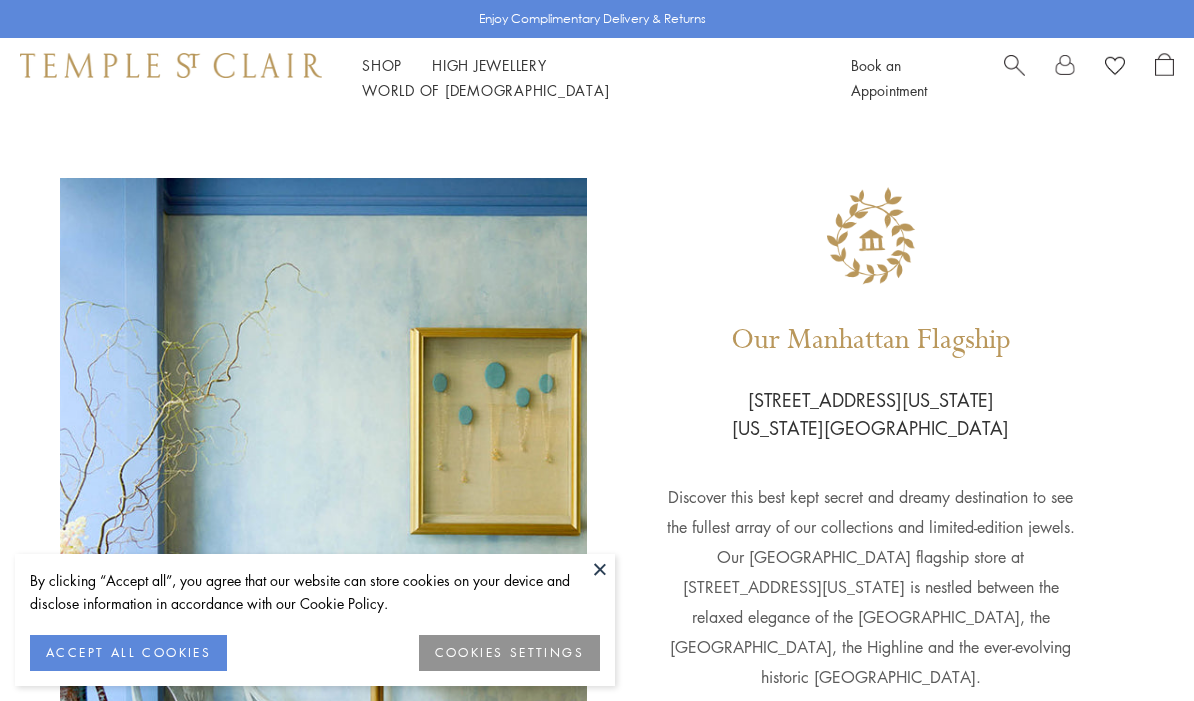 scroll, scrollTop: 0, scrollLeft: 0, axis: both 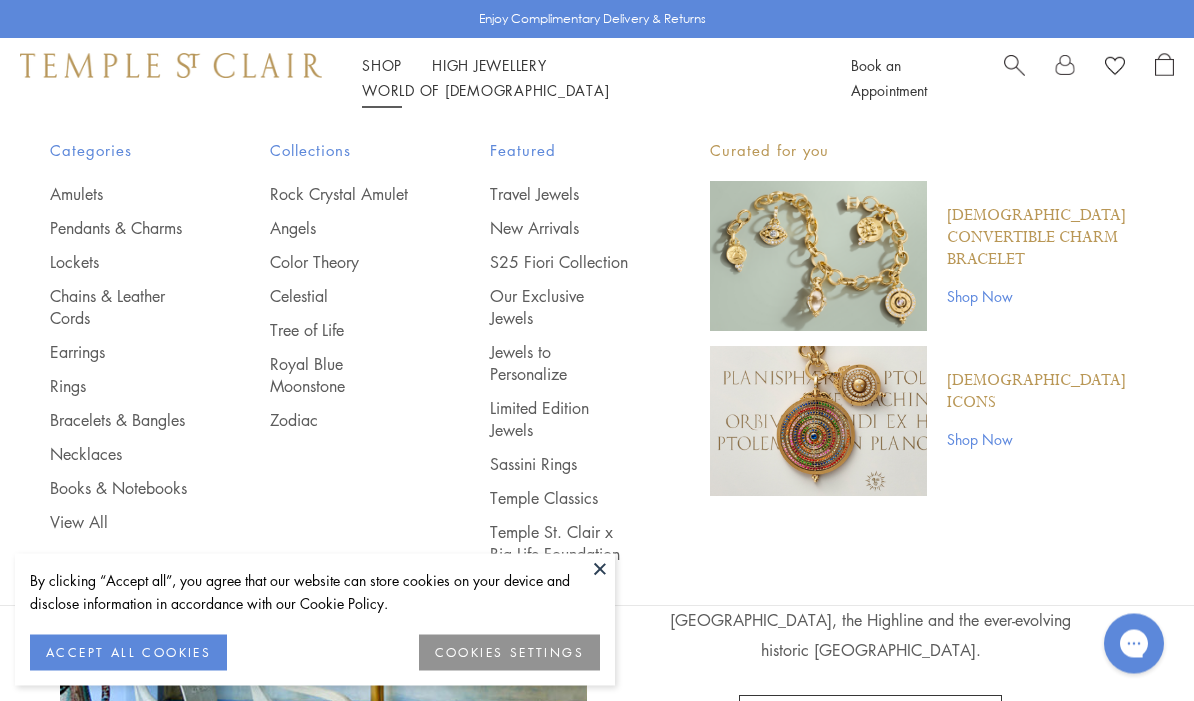 click on "Books & Notebooks" at bounding box center (120, 488) 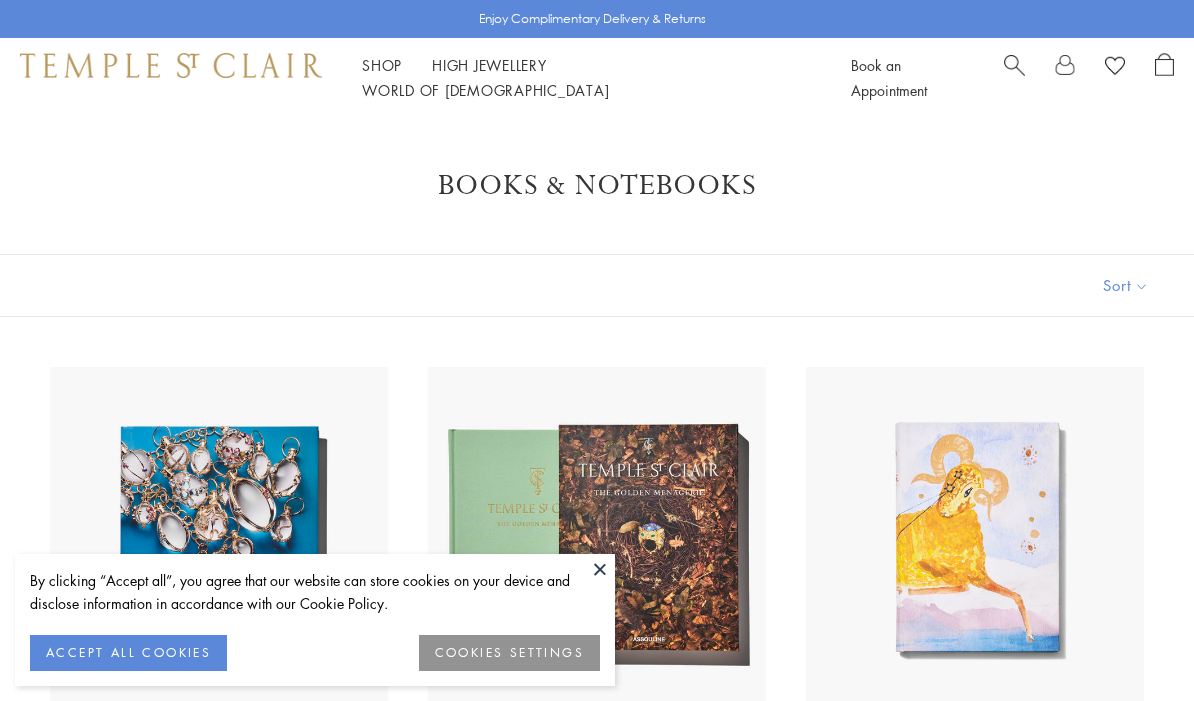 scroll, scrollTop: 0, scrollLeft: 0, axis: both 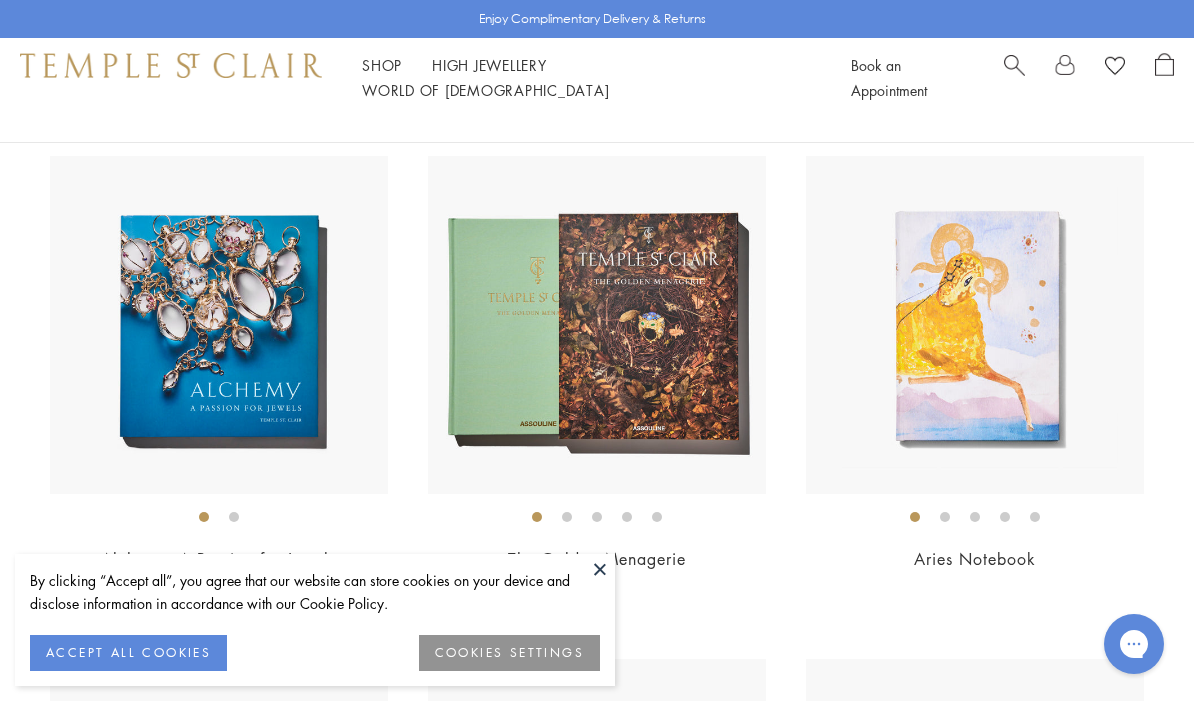 click on "Shop Shop" at bounding box center (382, 65) 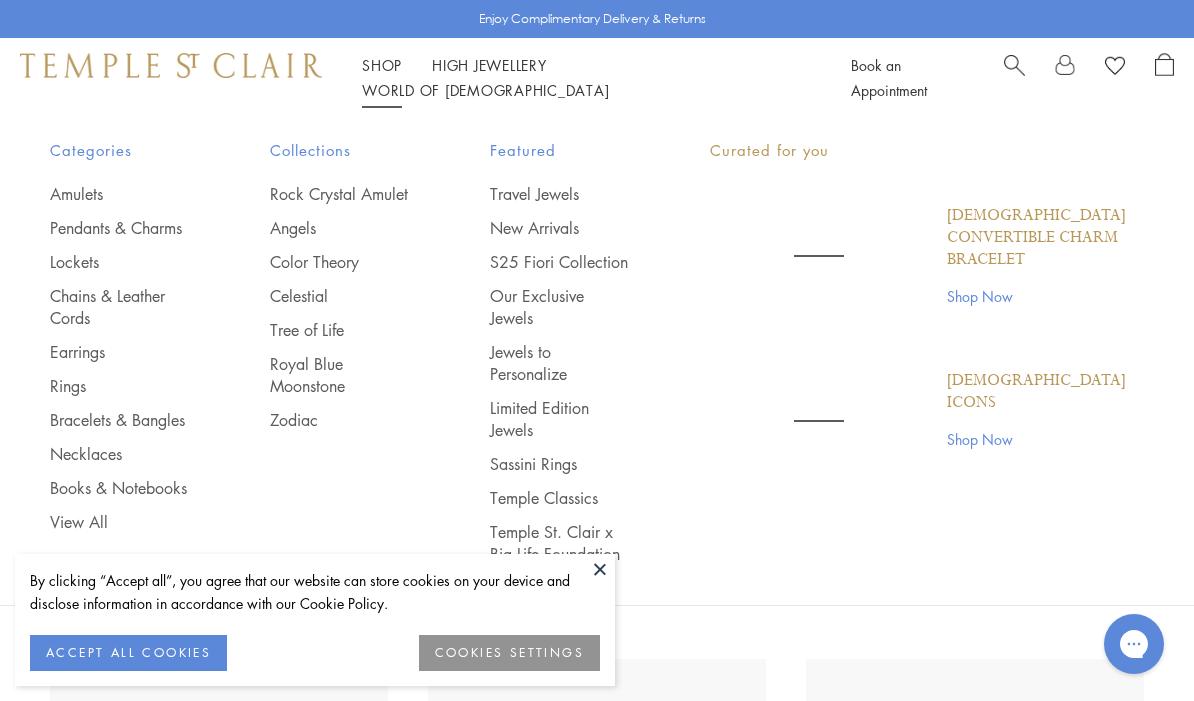 scroll, scrollTop: 0, scrollLeft: 0, axis: both 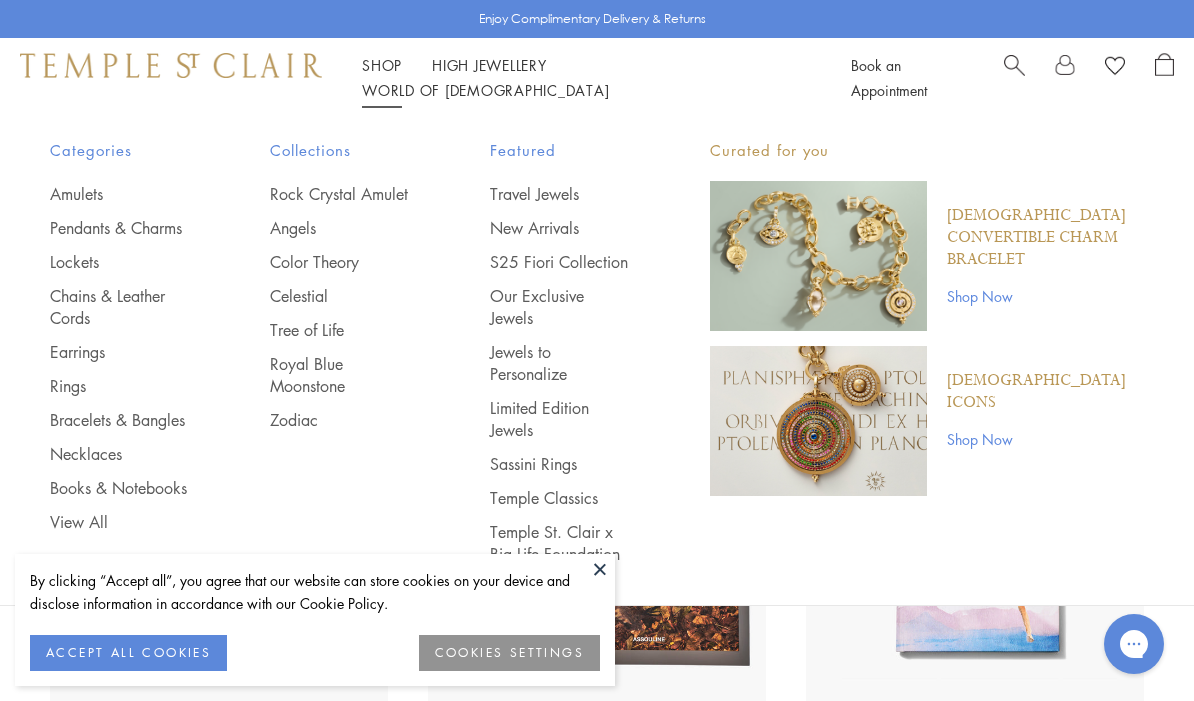 click on "[DEMOGRAPHIC_DATA] Convertible Charm Bracelet" at bounding box center (1045, 238) 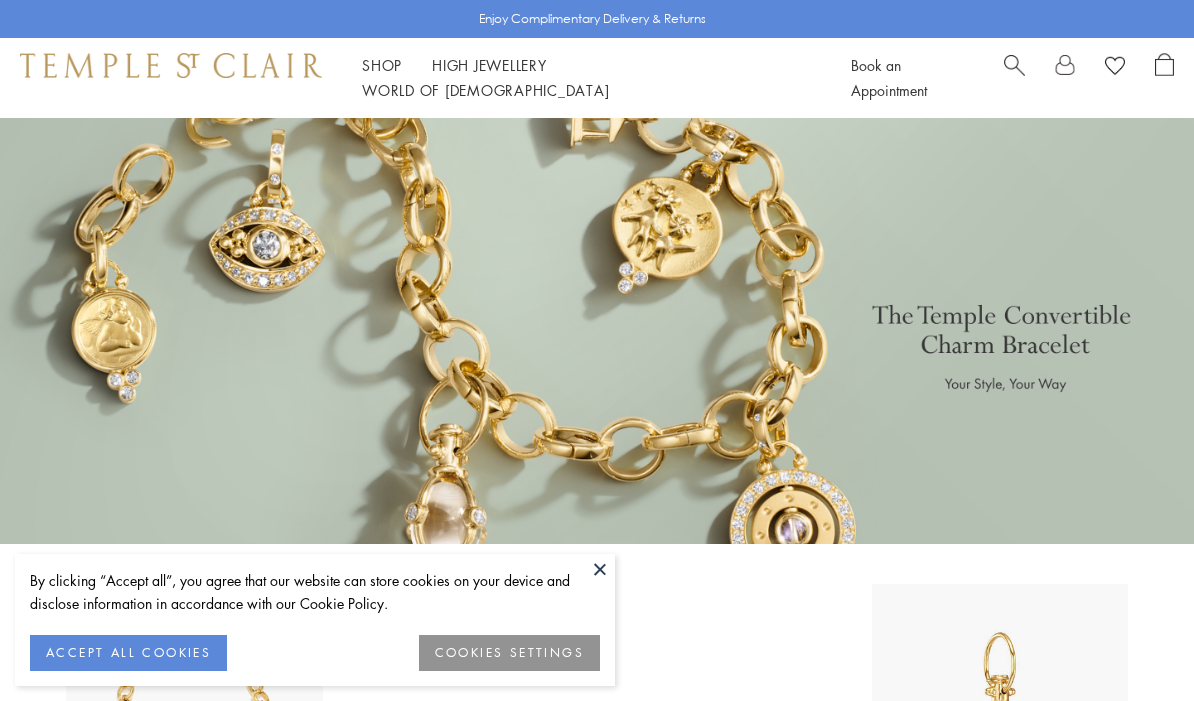 scroll, scrollTop: 0, scrollLeft: 0, axis: both 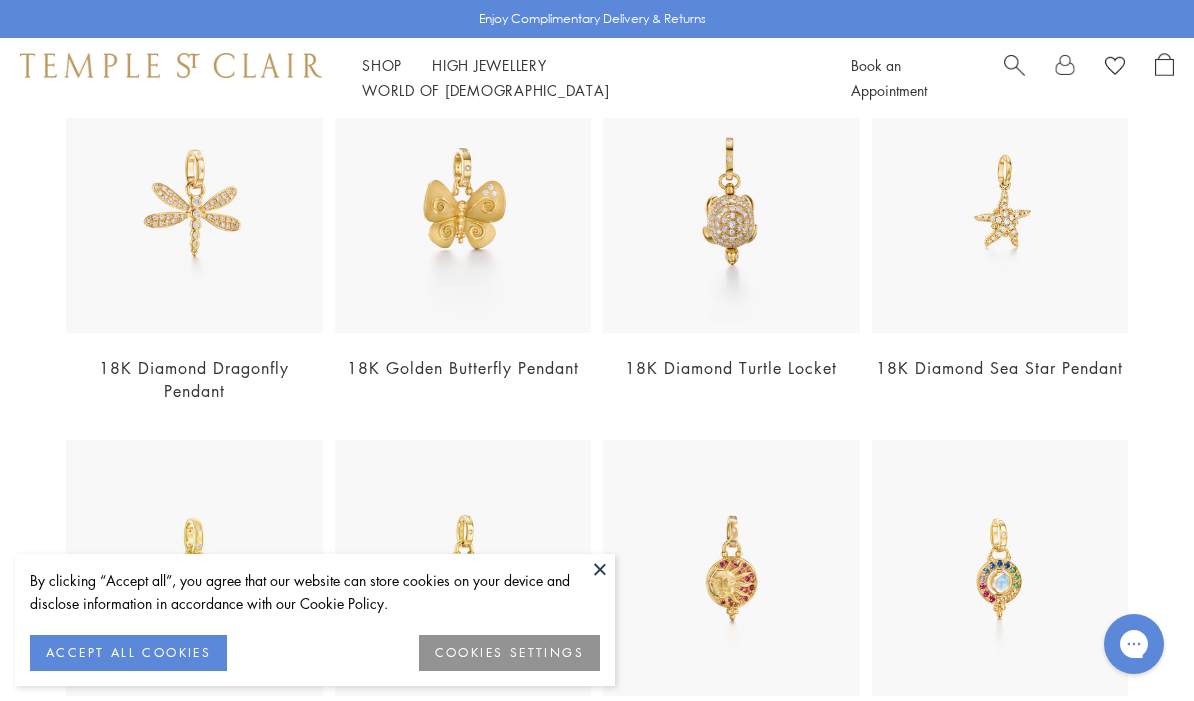 click at bounding box center [463, 204] 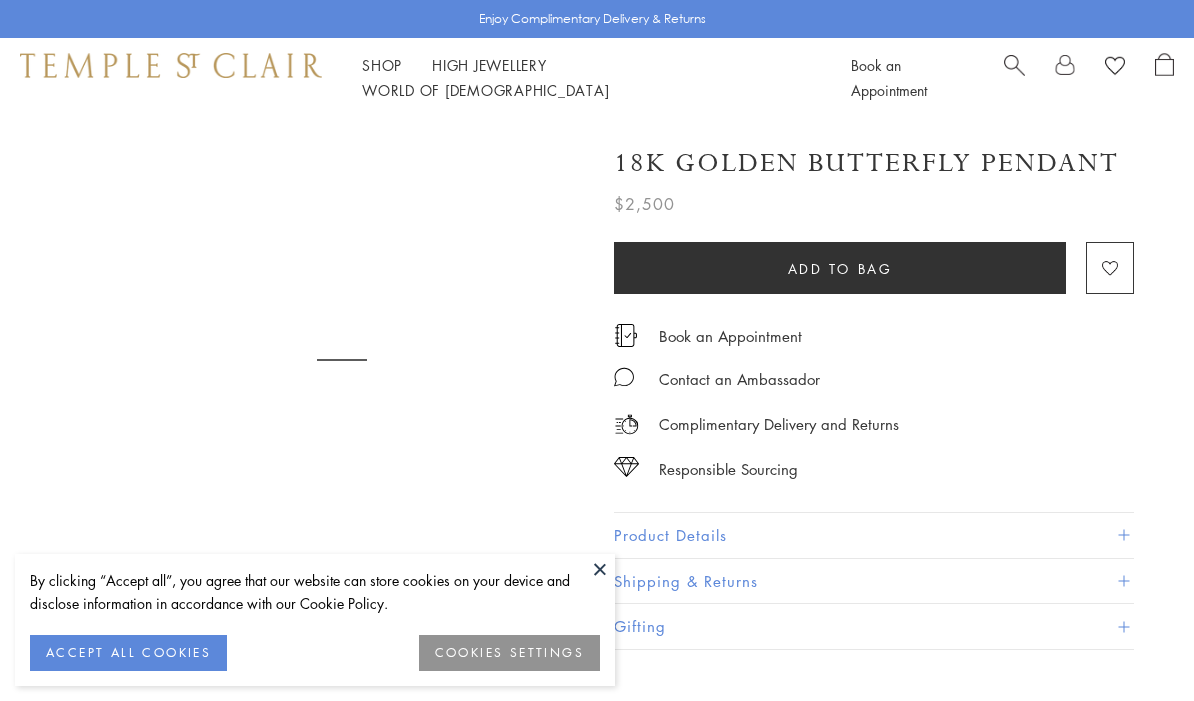 scroll, scrollTop: 0, scrollLeft: 0, axis: both 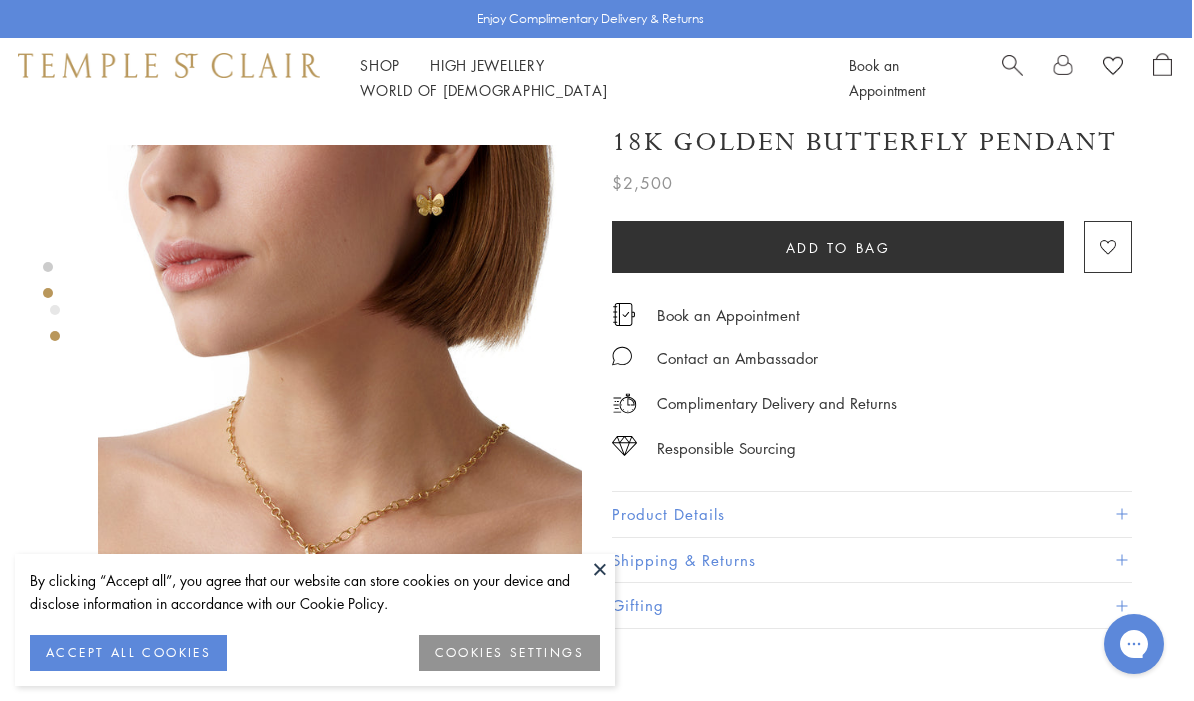 click at bounding box center [600, 569] 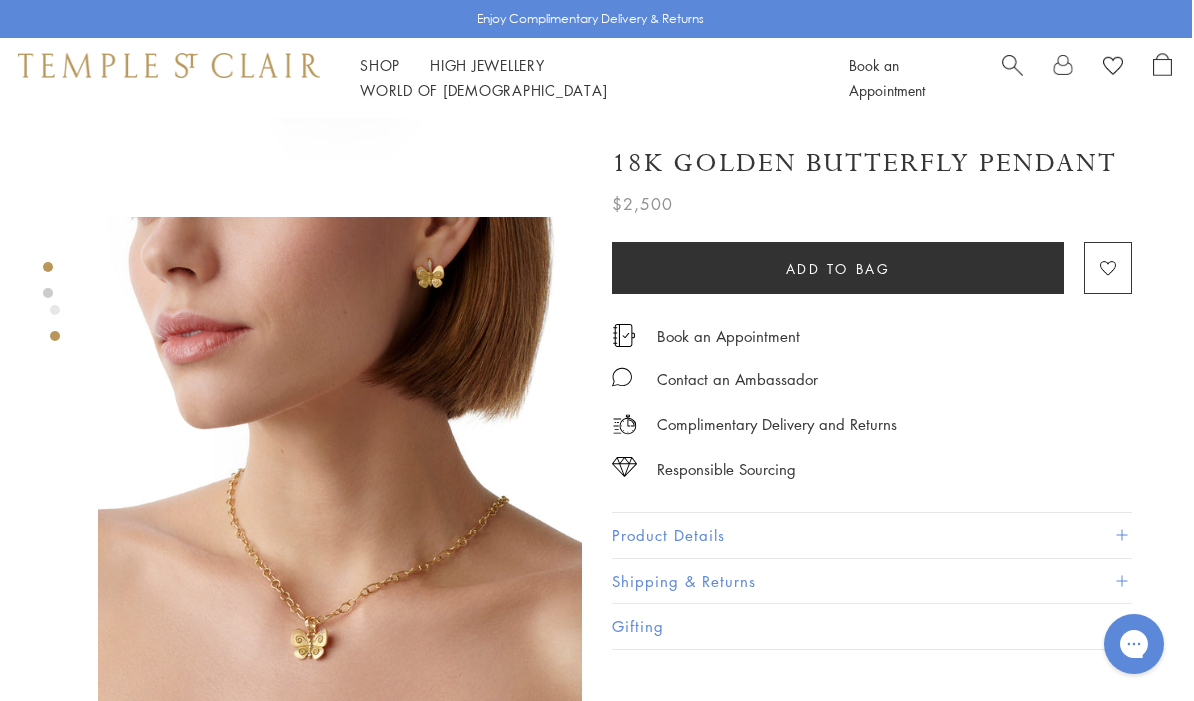 scroll, scrollTop: 411, scrollLeft: 2, axis: both 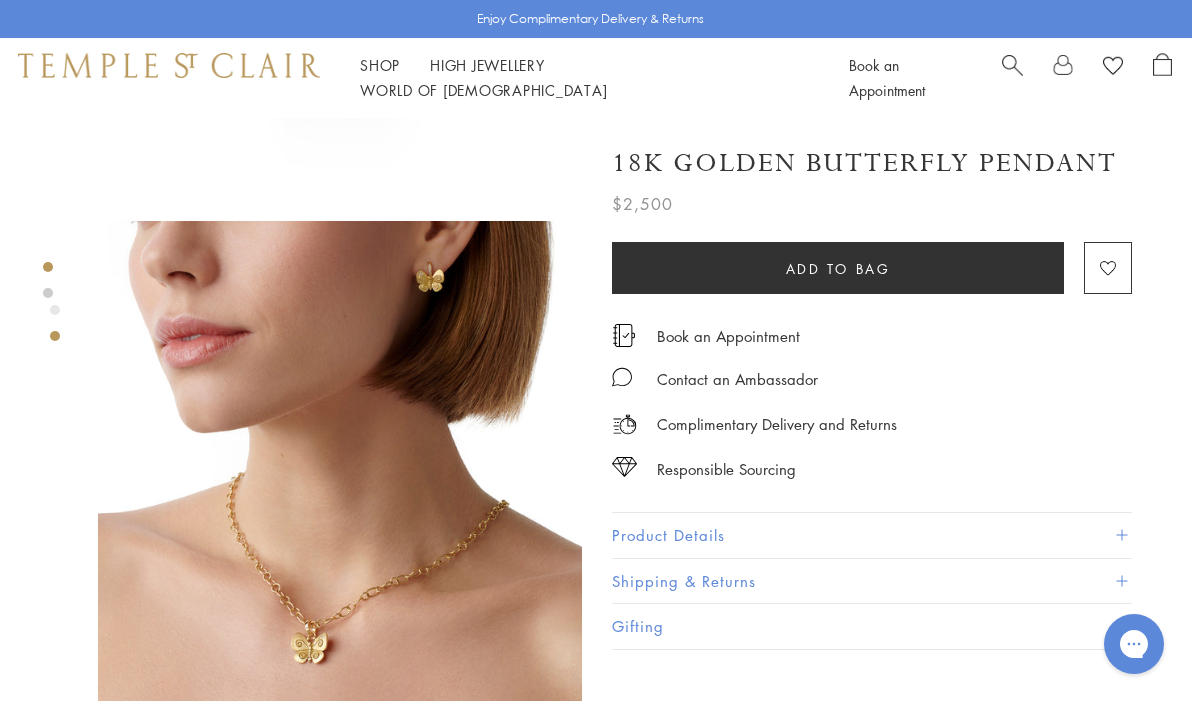 click at bounding box center [1121, 535] 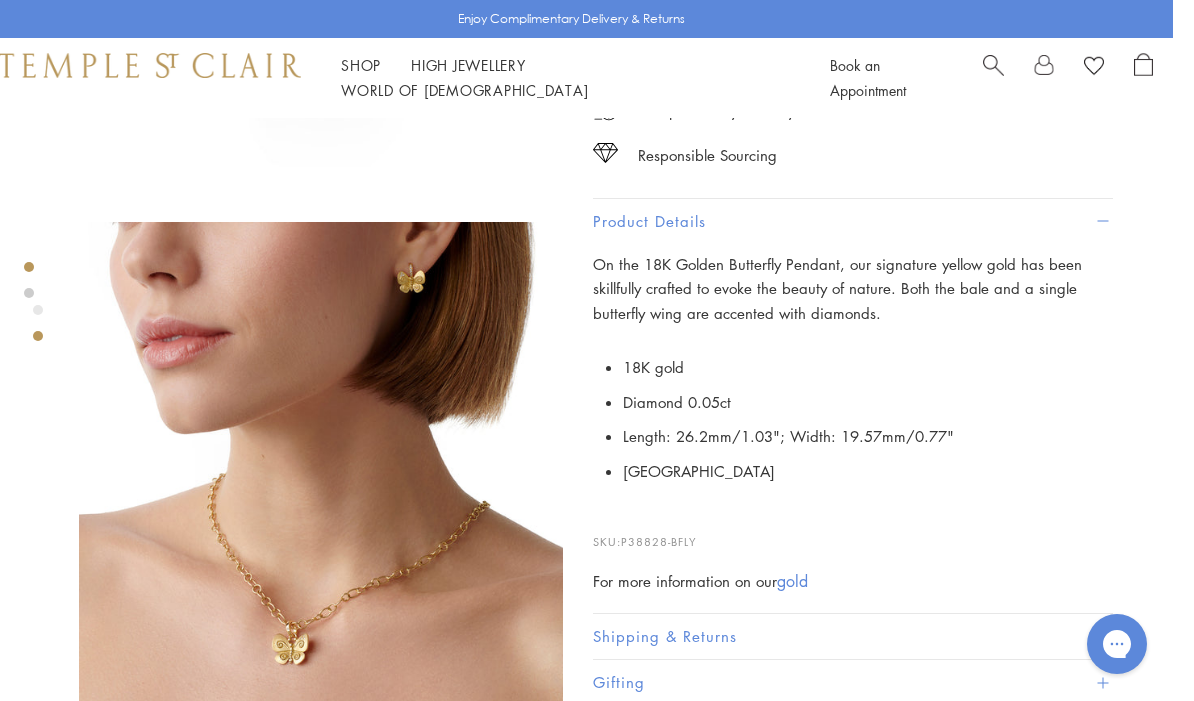 scroll, scrollTop: 409, scrollLeft: 4, axis: both 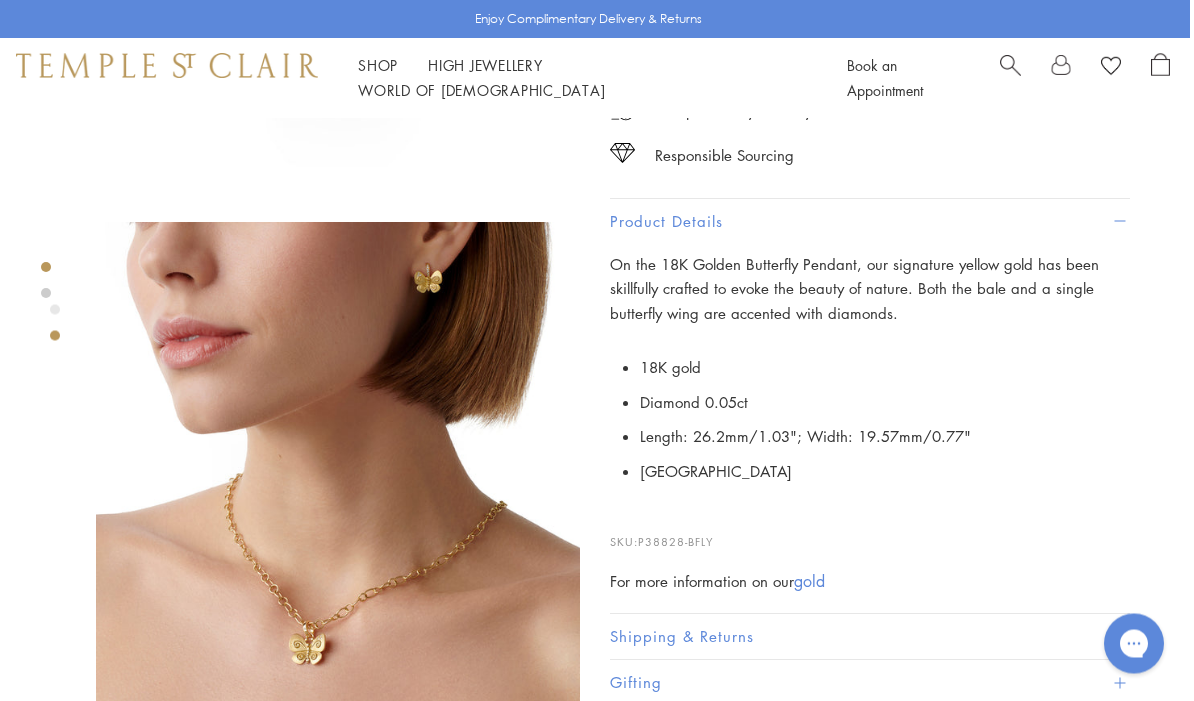 click at bounding box center [338, 465] 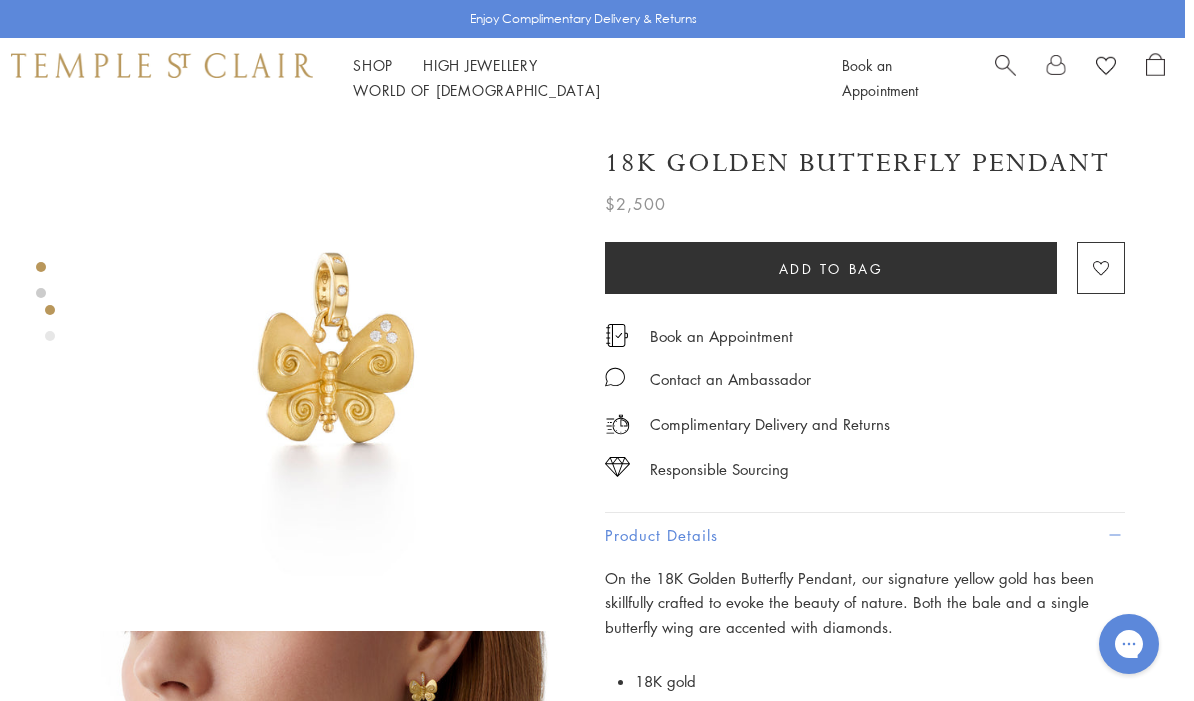 scroll, scrollTop: 0, scrollLeft: 4, axis: horizontal 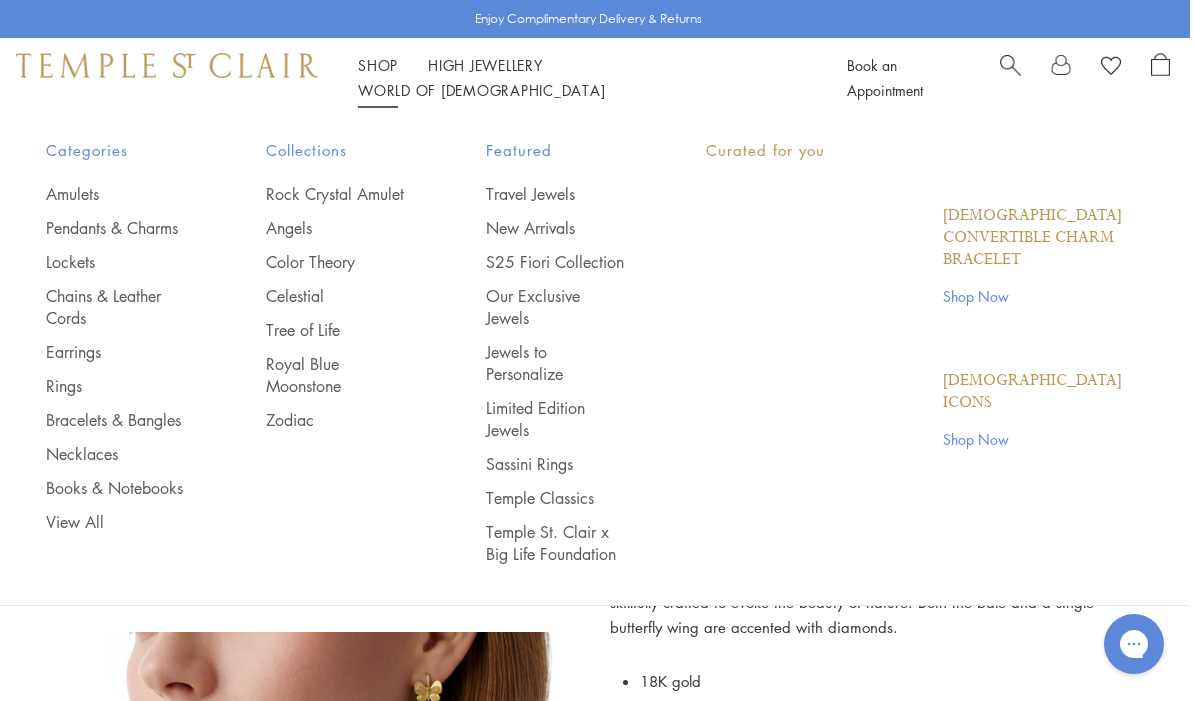 click on "Shop Shop" at bounding box center (378, 65) 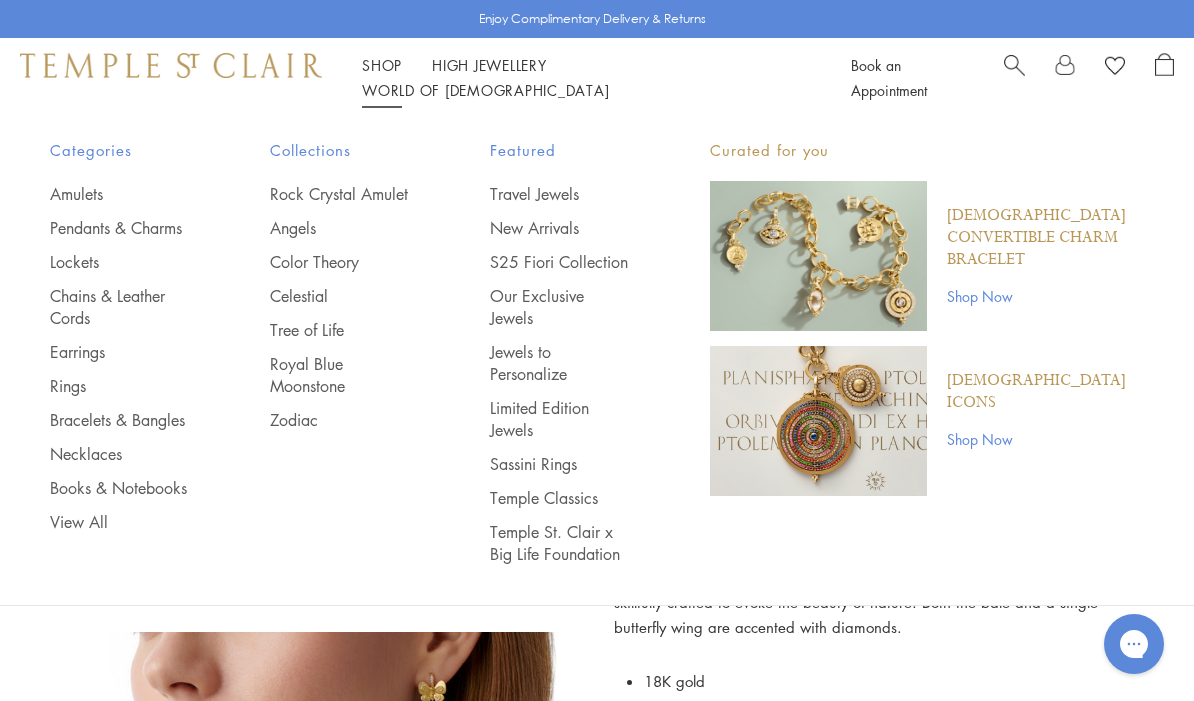 click on "Chains & Leather Cords" at bounding box center (120, 307) 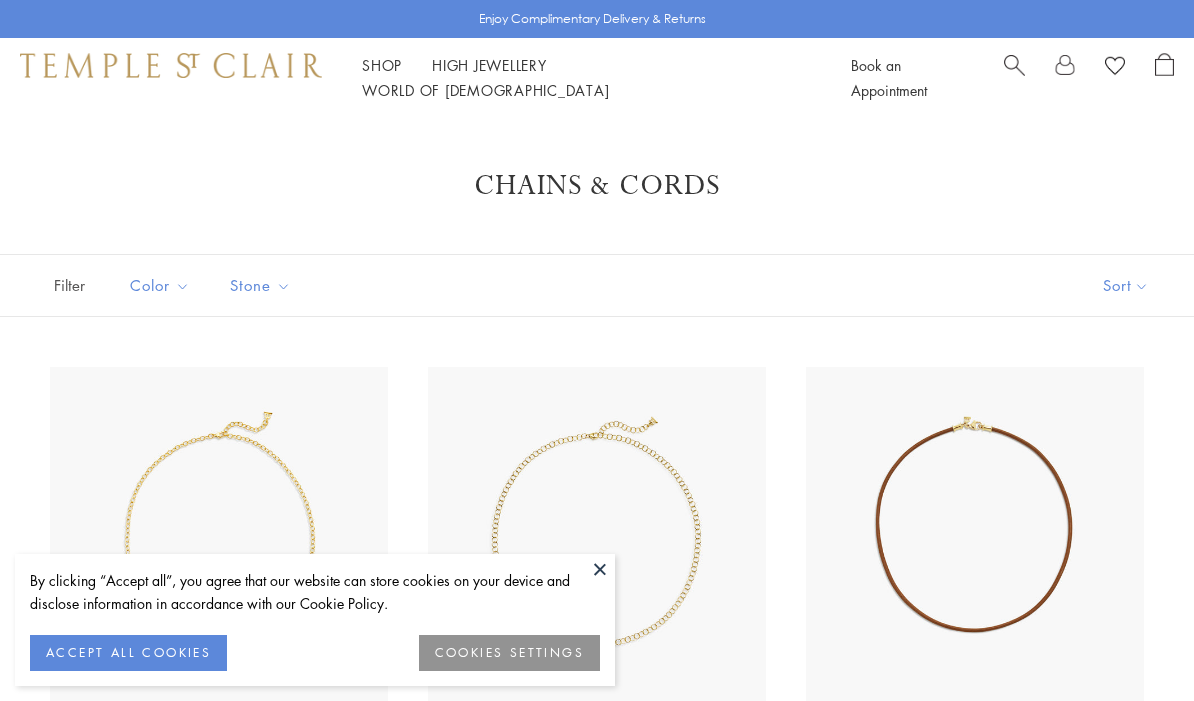 scroll, scrollTop: 0, scrollLeft: 0, axis: both 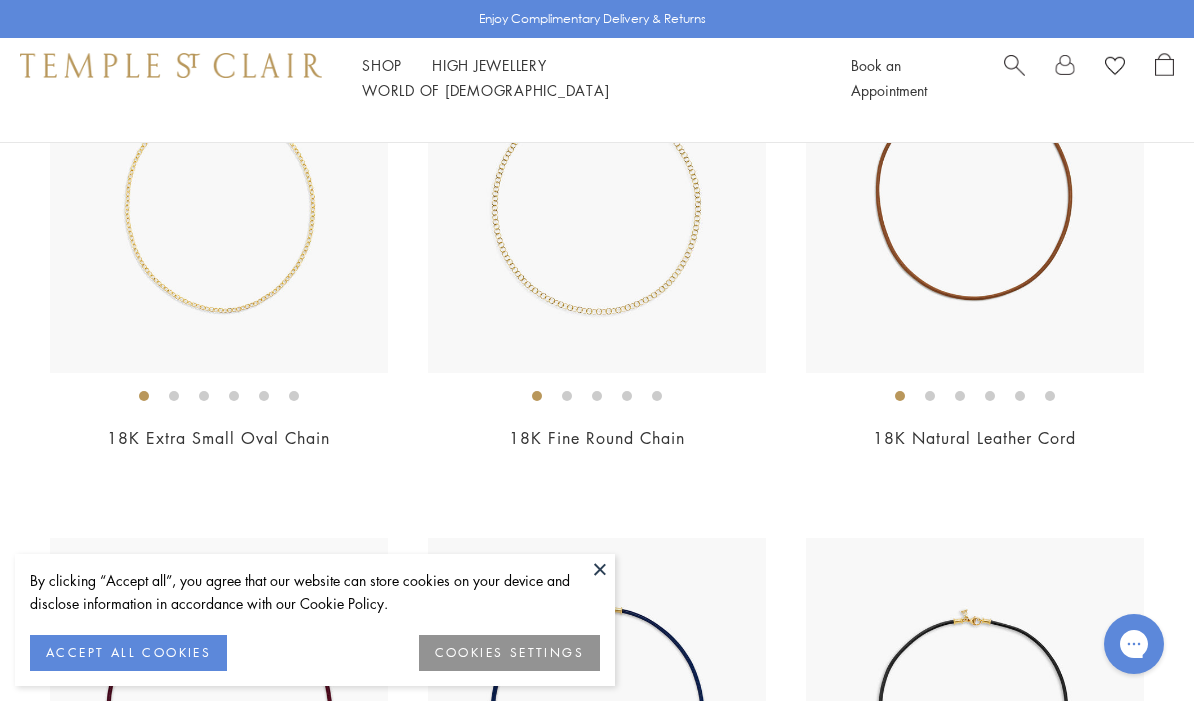 click on "By clicking “Accept all”, you agree that our website can store cookies on your device and disclose information in accordance with our Cookie Policy." at bounding box center [315, 592] 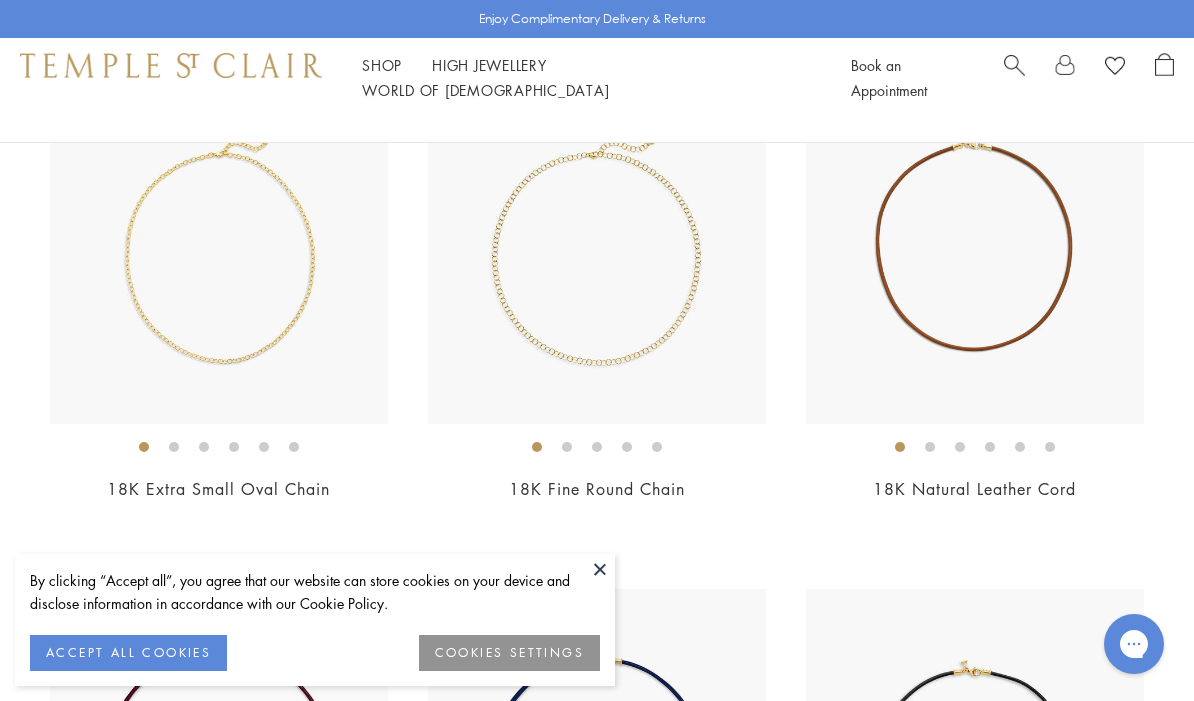 scroll, scrollTop: 296, scrollLeft: 0, axis: vertical 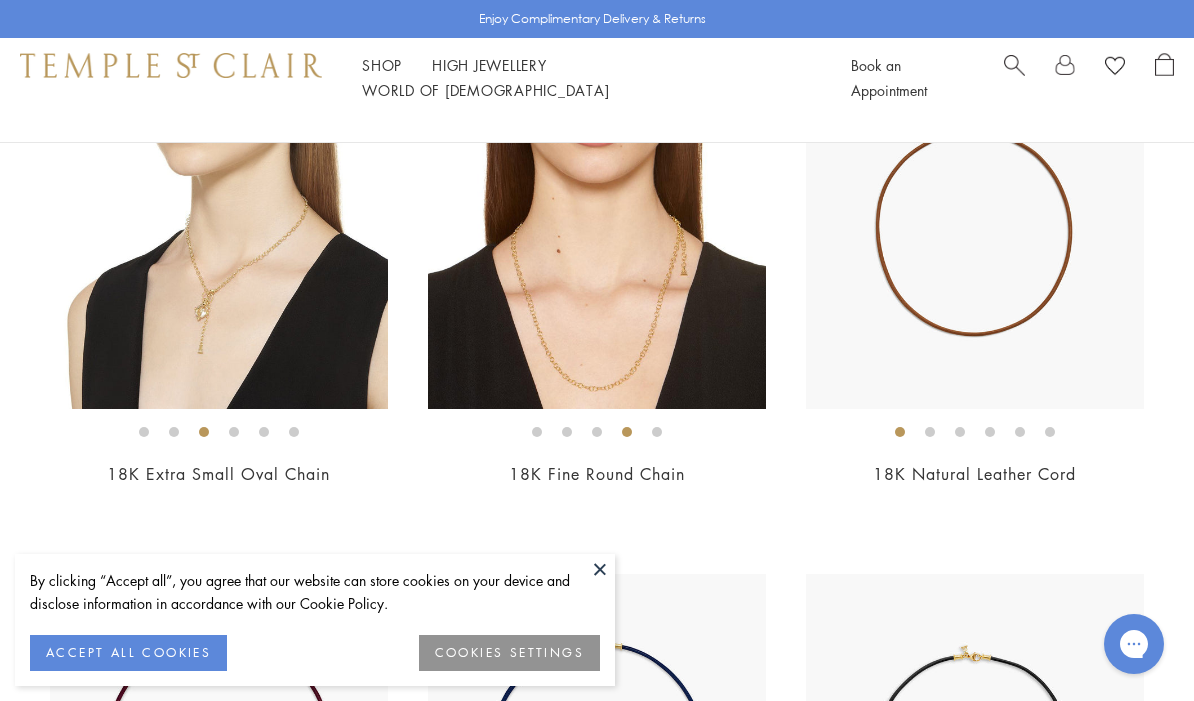 click at bounding box center [219, 240] 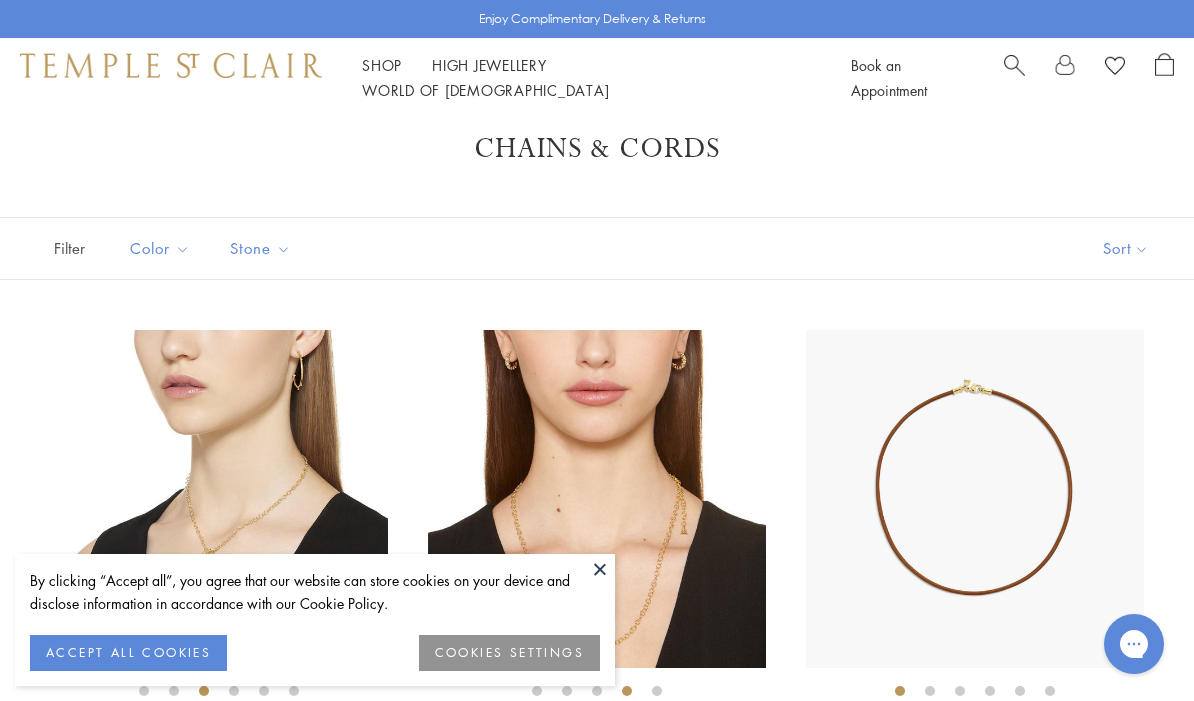 click at bounding box center (600, 569) 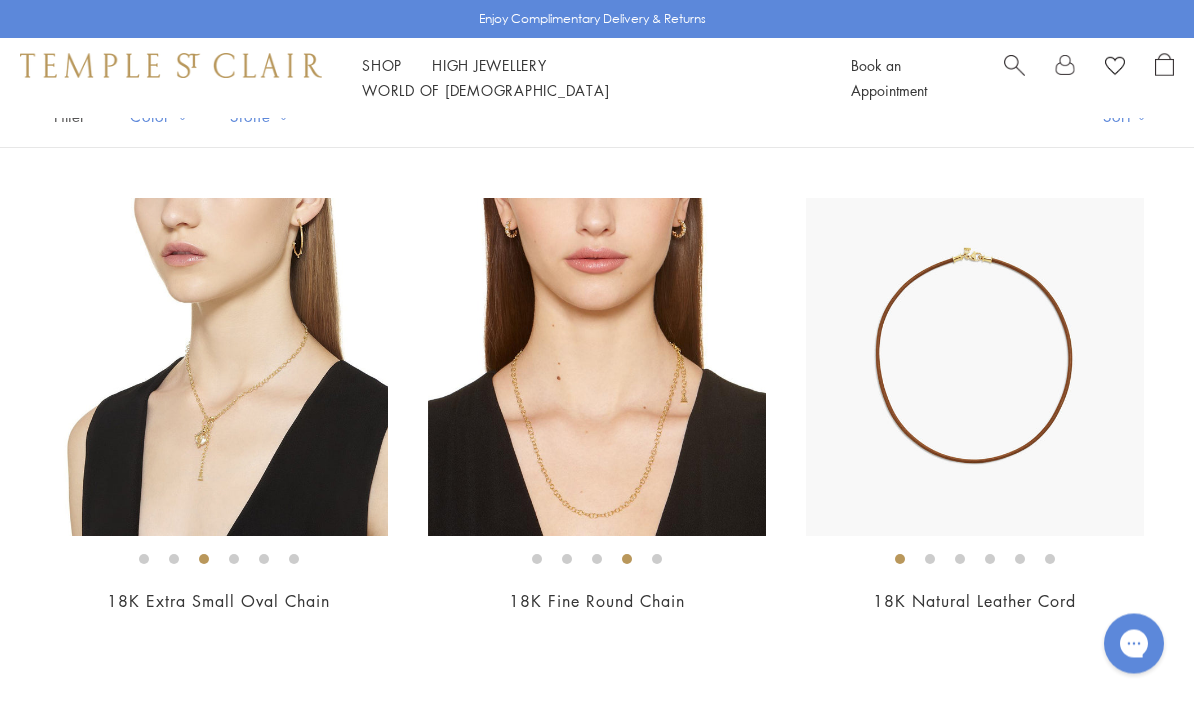 scroll, scrollTop: 169, scrollLeft: 0, axis: vertical 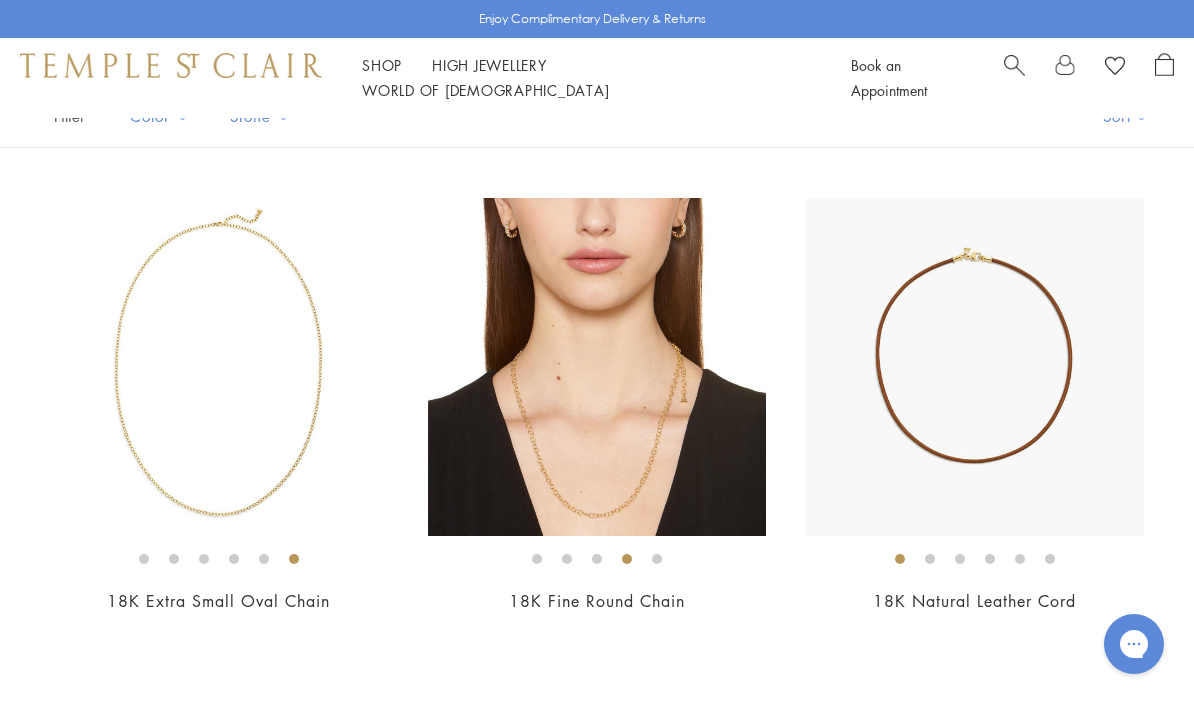 click at bounding box center (219, 367) 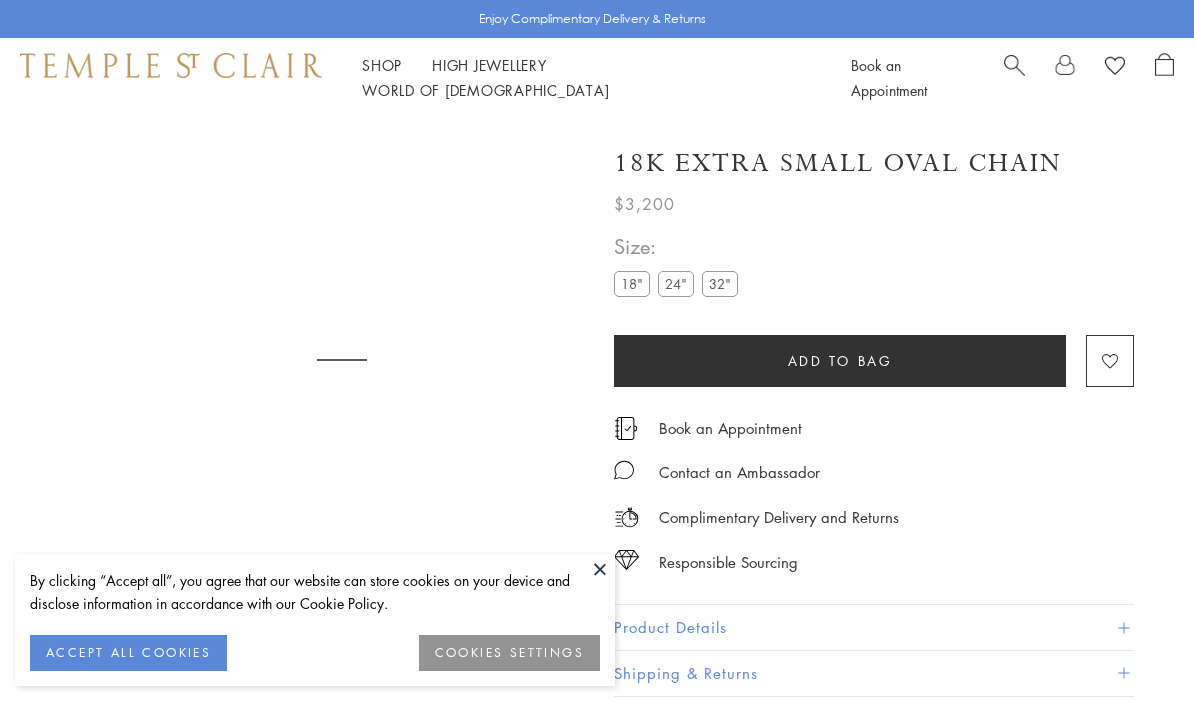 scroll, scrollTop: 7, scrollLeft: 0, axis: vertical 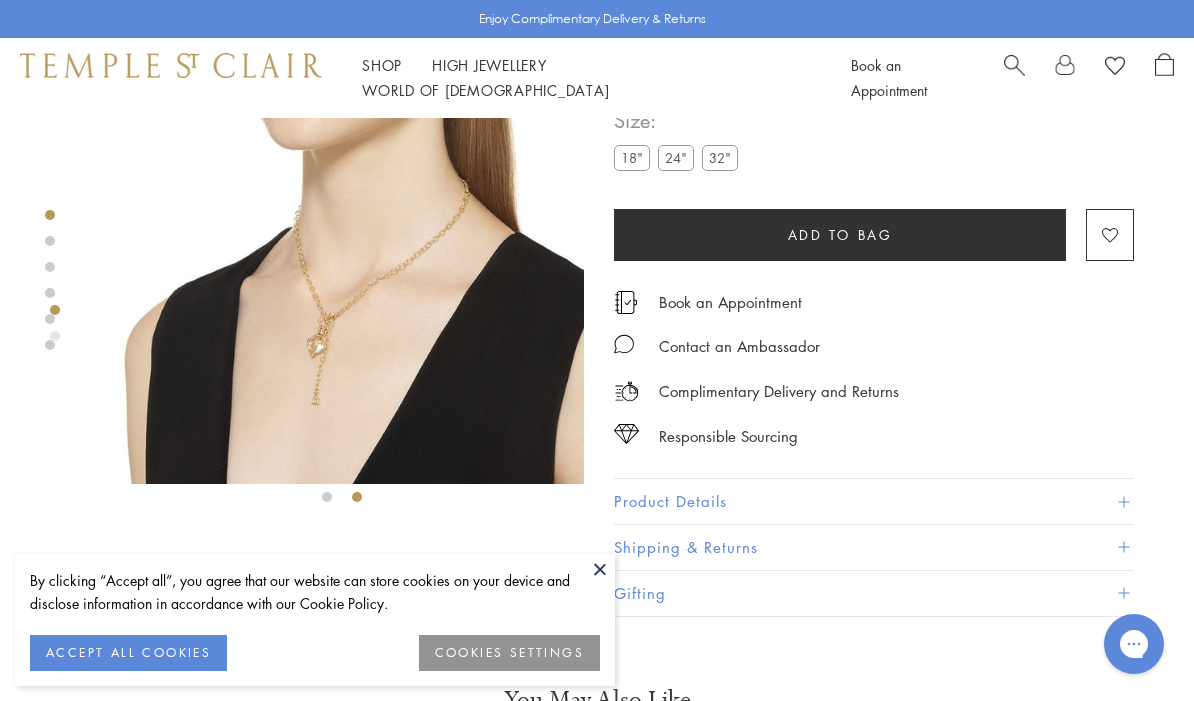 click at bounding box center [342, 242] 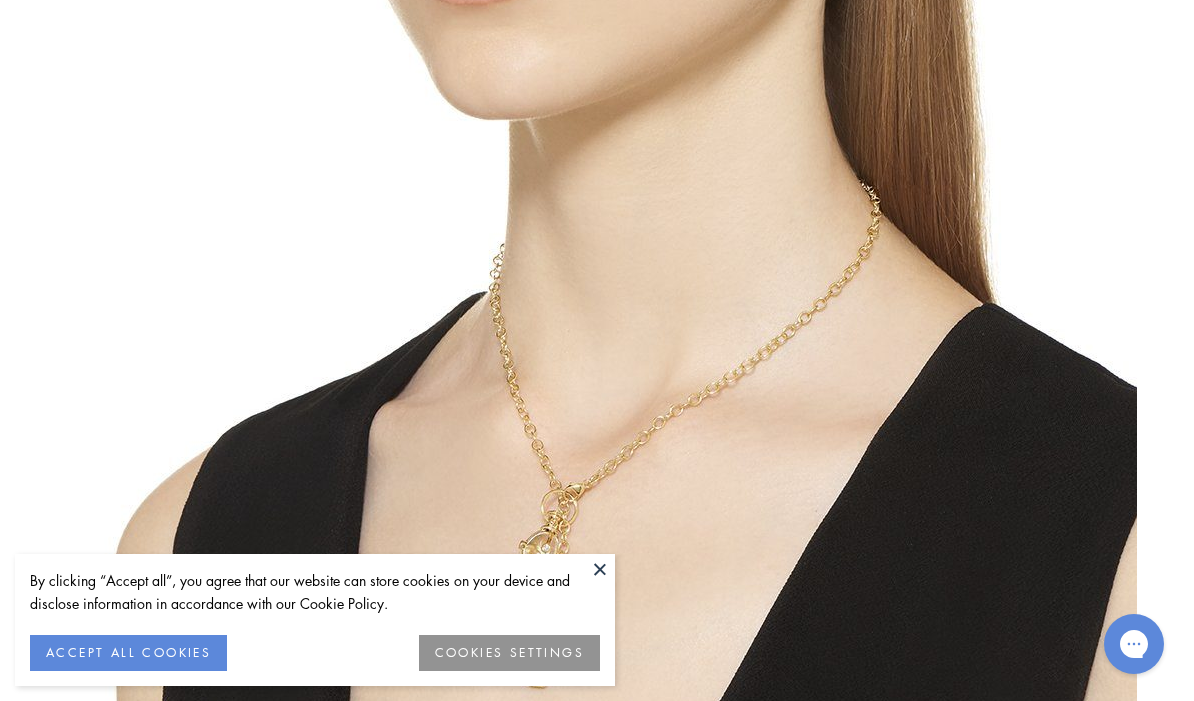 click at bounding box center (600, 569) 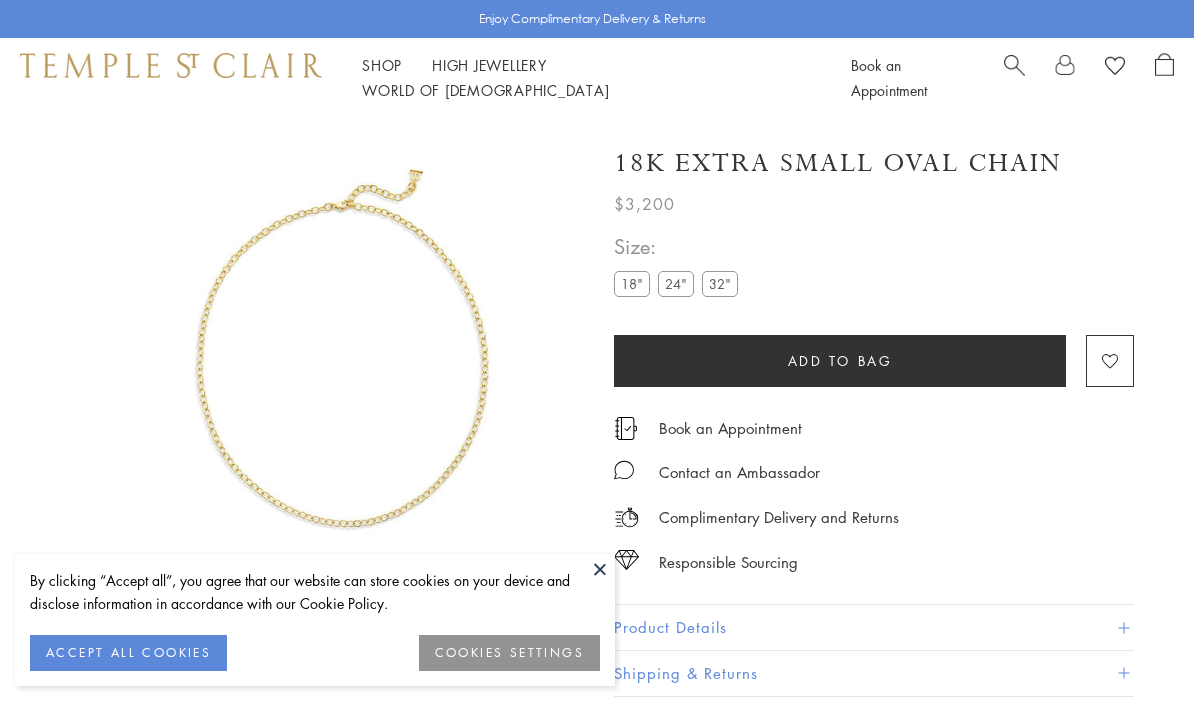 scroll, scrollTop: 11, scrollLeft: 0, axis: vertical 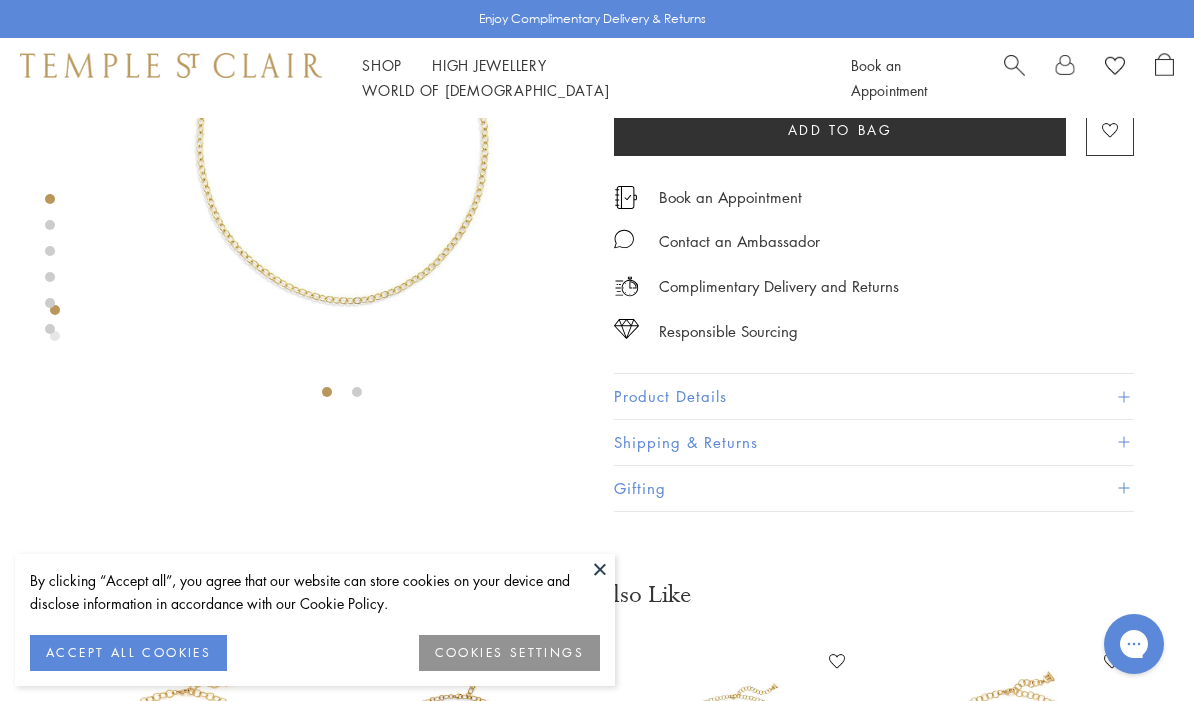 click on "Product Details" at bounding box center [874, 396] 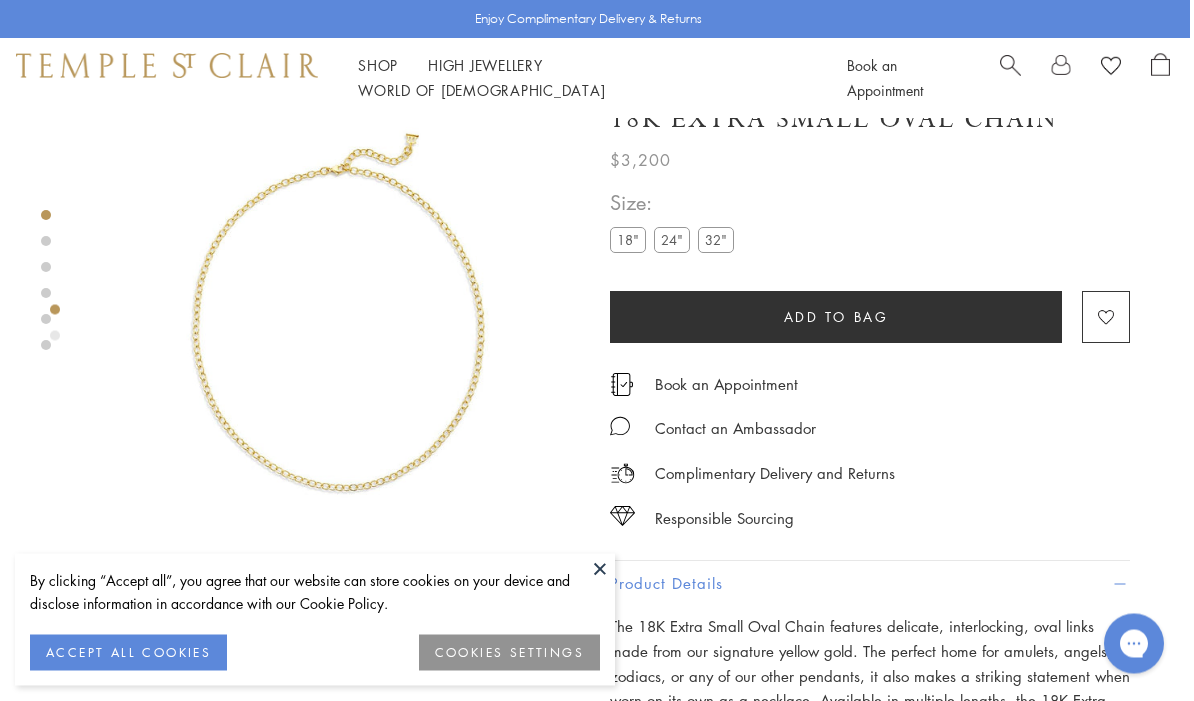 scroll, scrollTop: 36, scrollLeft: 4, axis: both 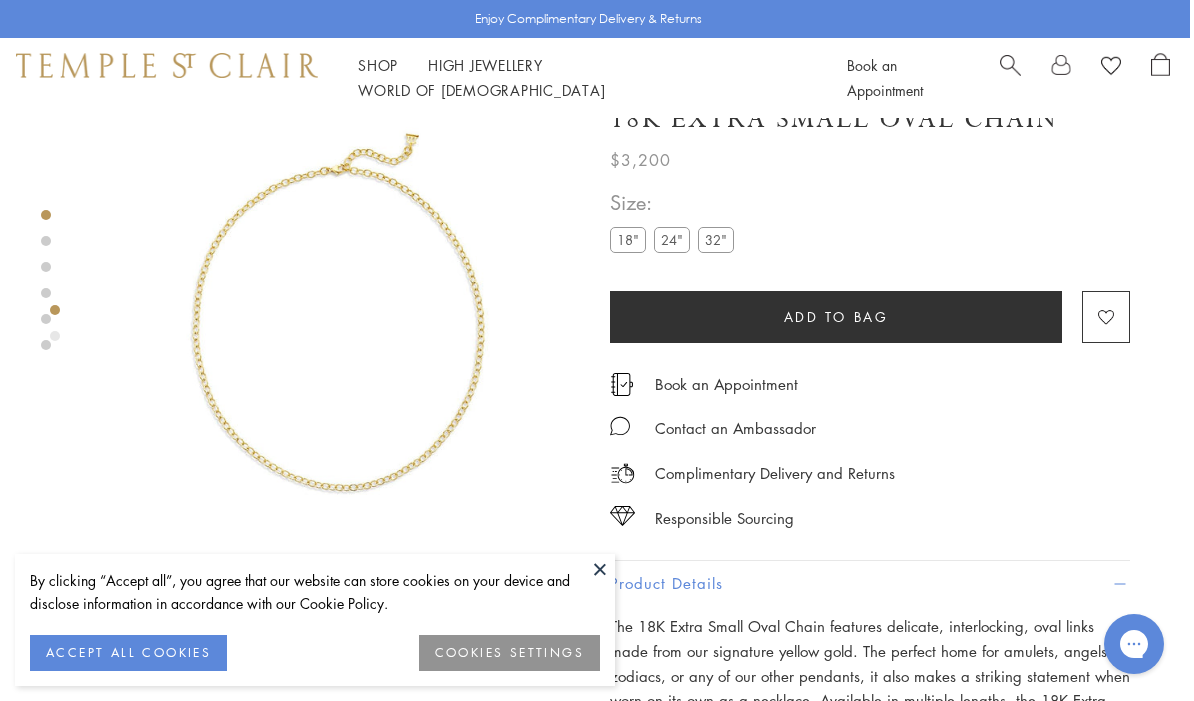 click at bounding box center [600, 569] 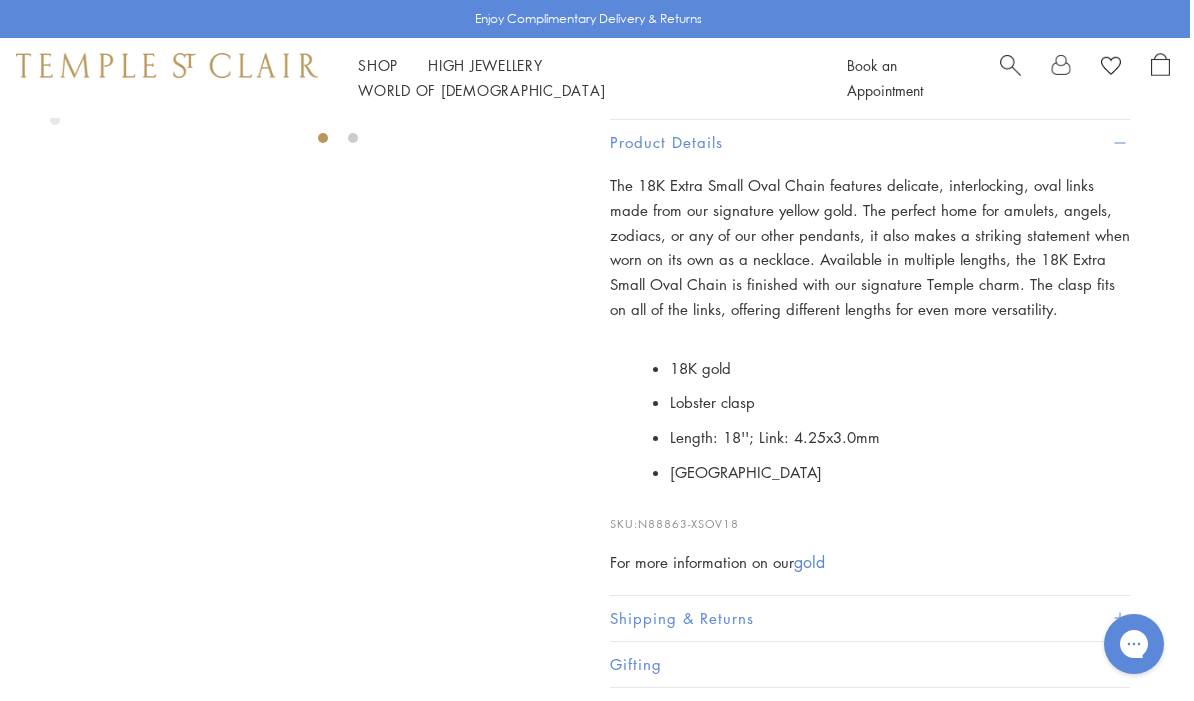 scroll, scrollTop: 523, scrollLeft: 4, axis: both 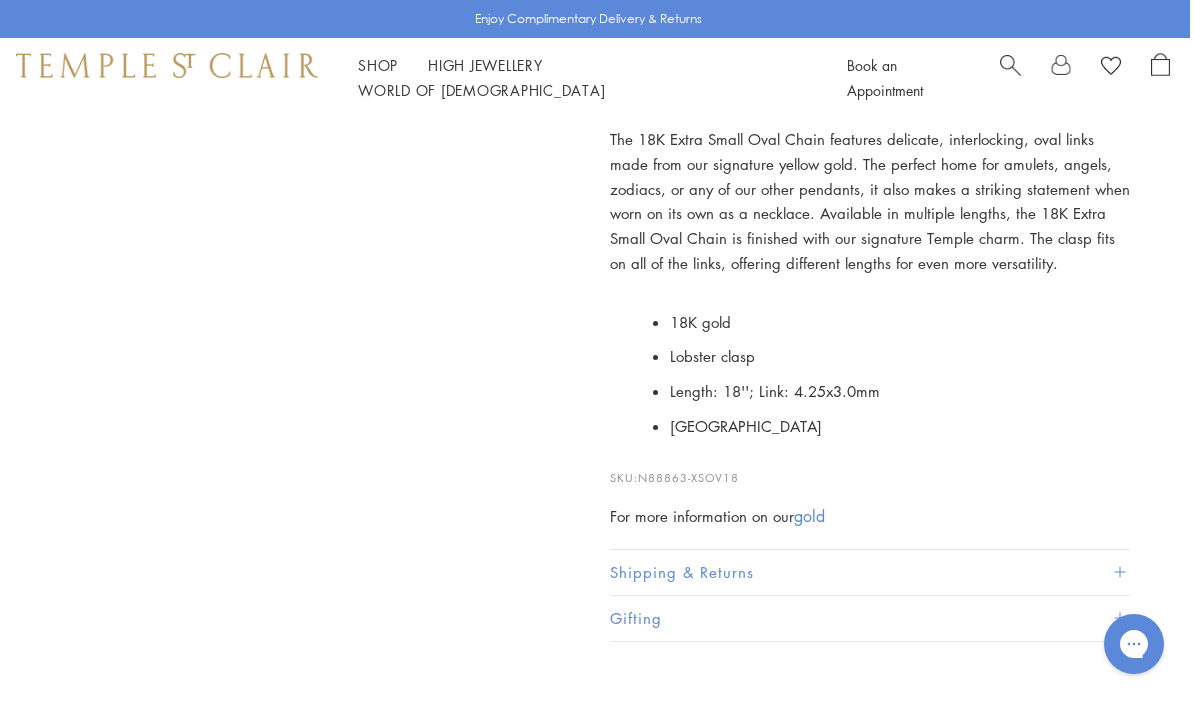 click on "gold" at bounding box center (809, 516) 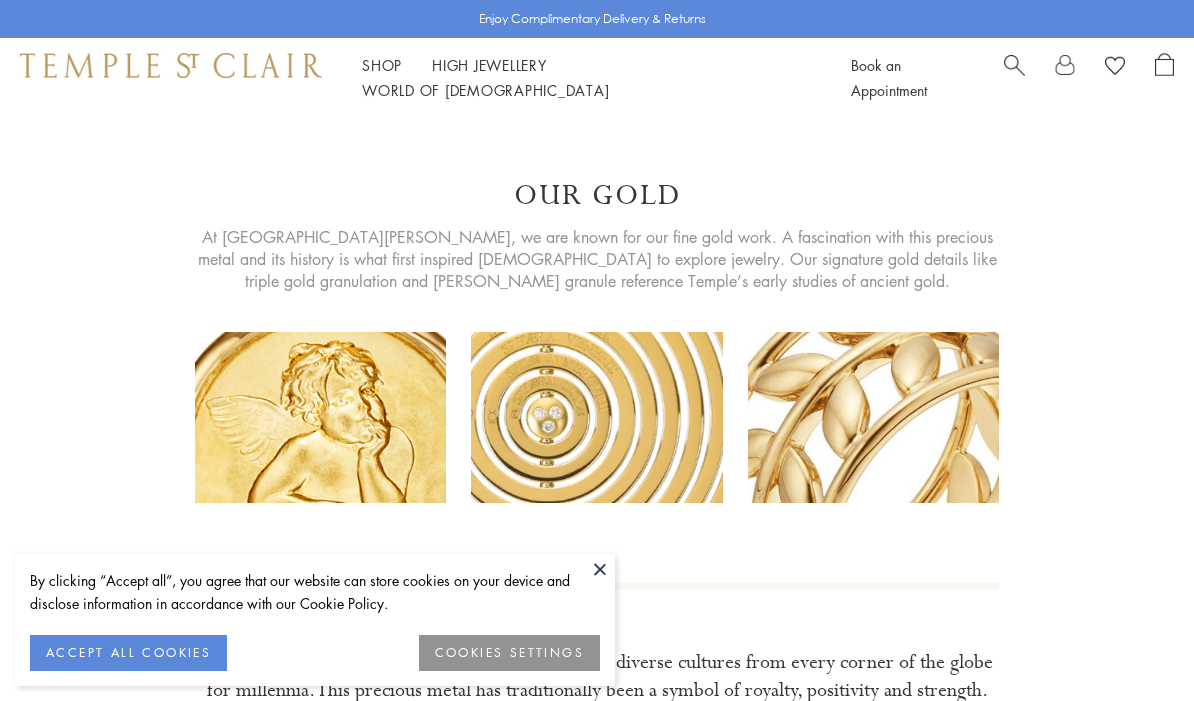 scroll, scrollTop: 0, scrollLeft: 0, axis: both 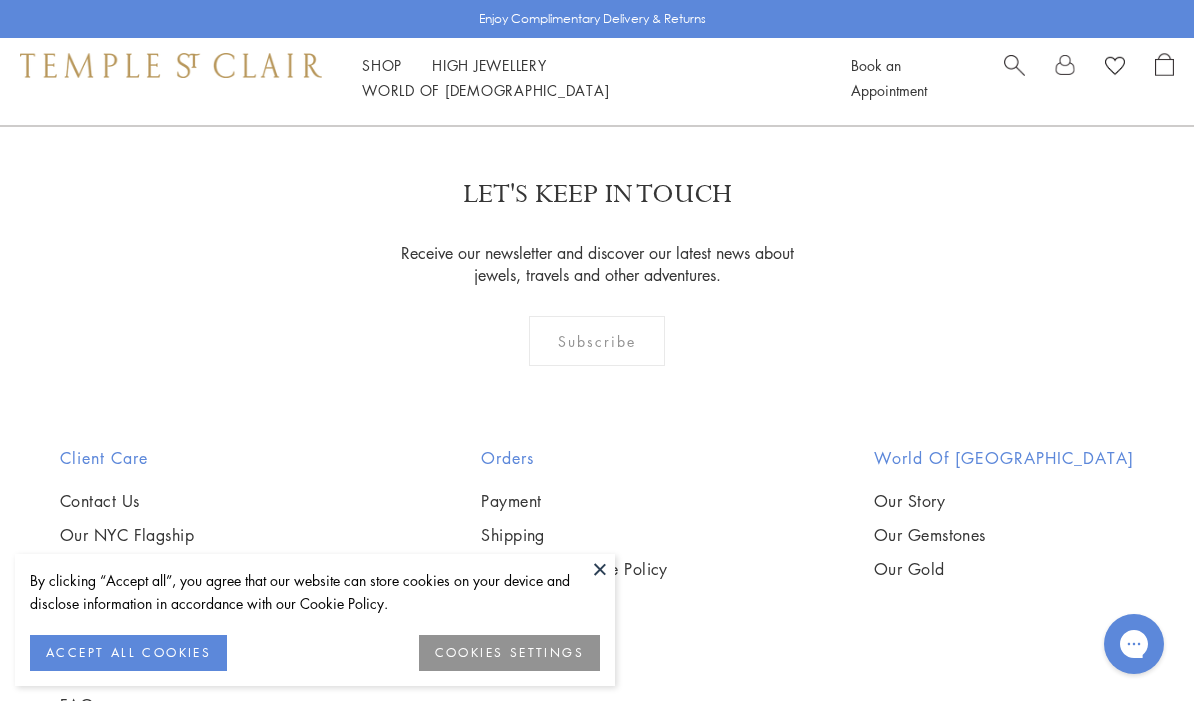 click at bounding box center (600, 569) 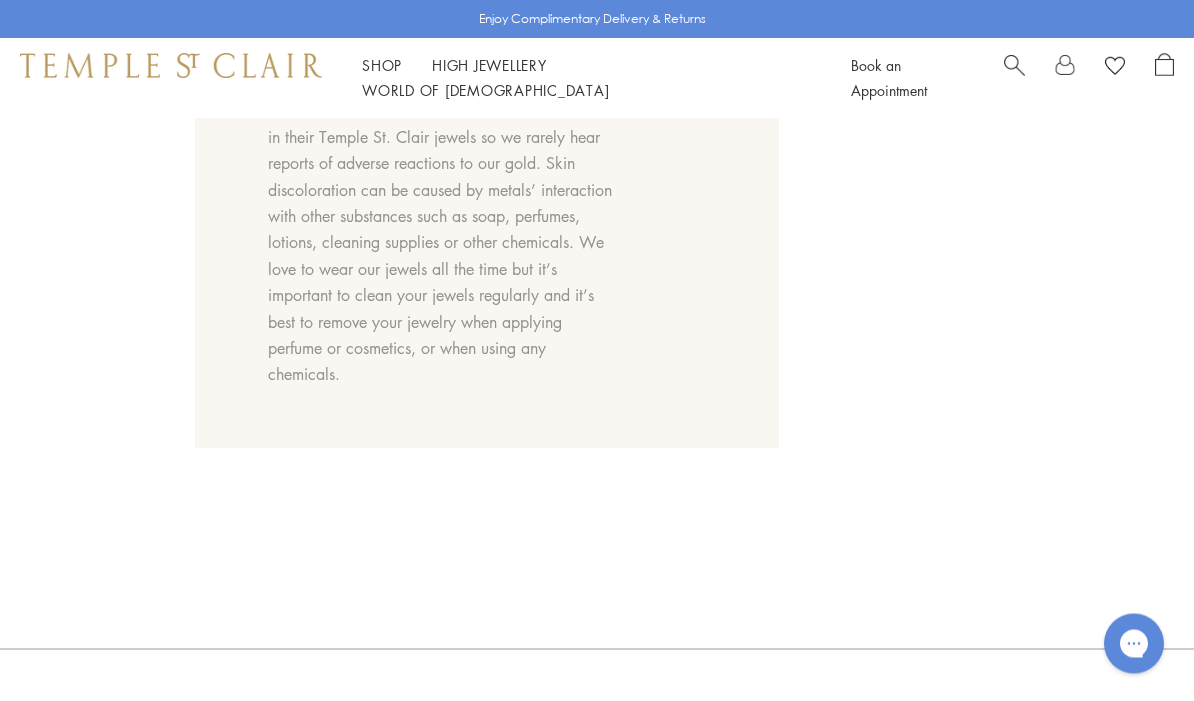 scroll, scrollTop: 2077, scrollLeft: 0, axis: vertical 